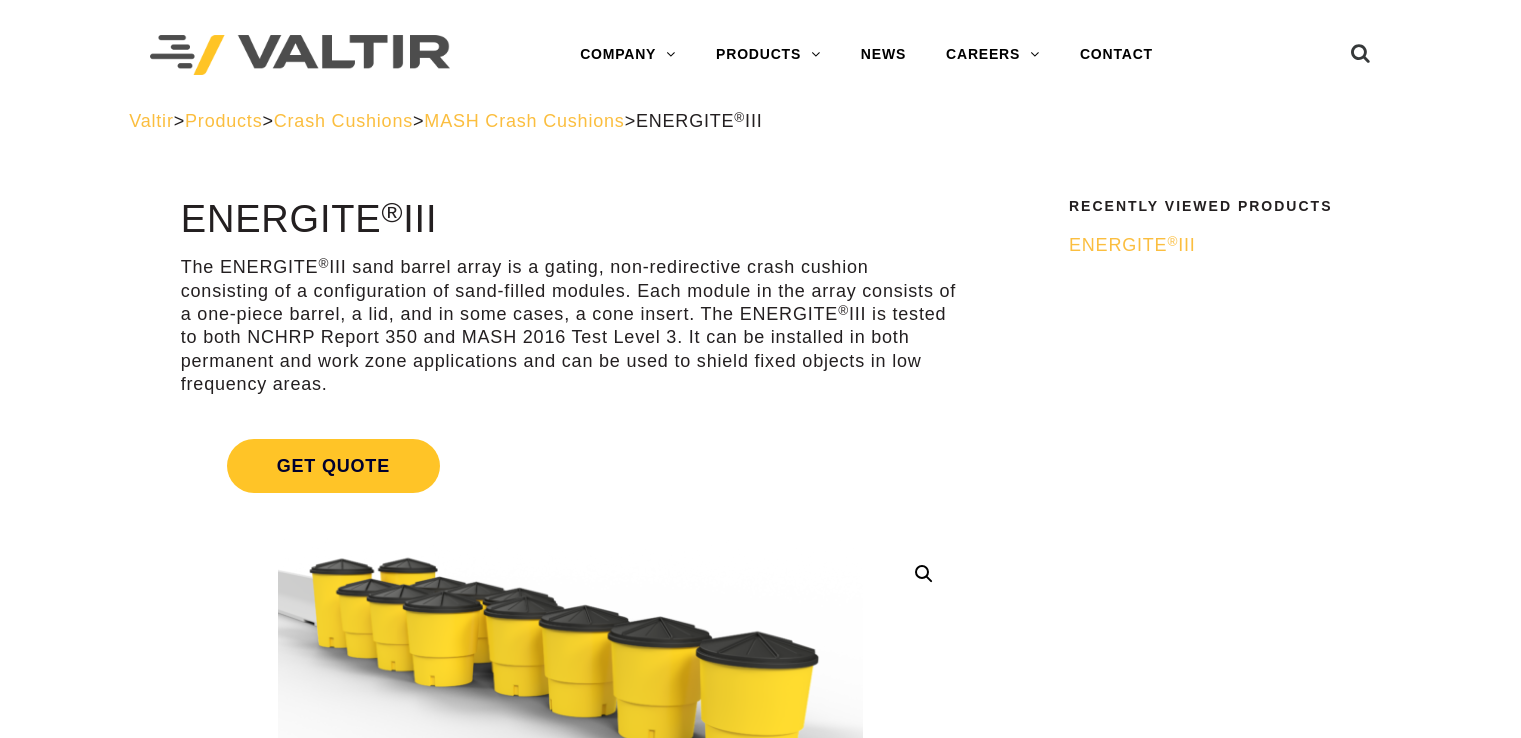 scroll, scrollTop: 0, scrollLeft: 0, axis: both 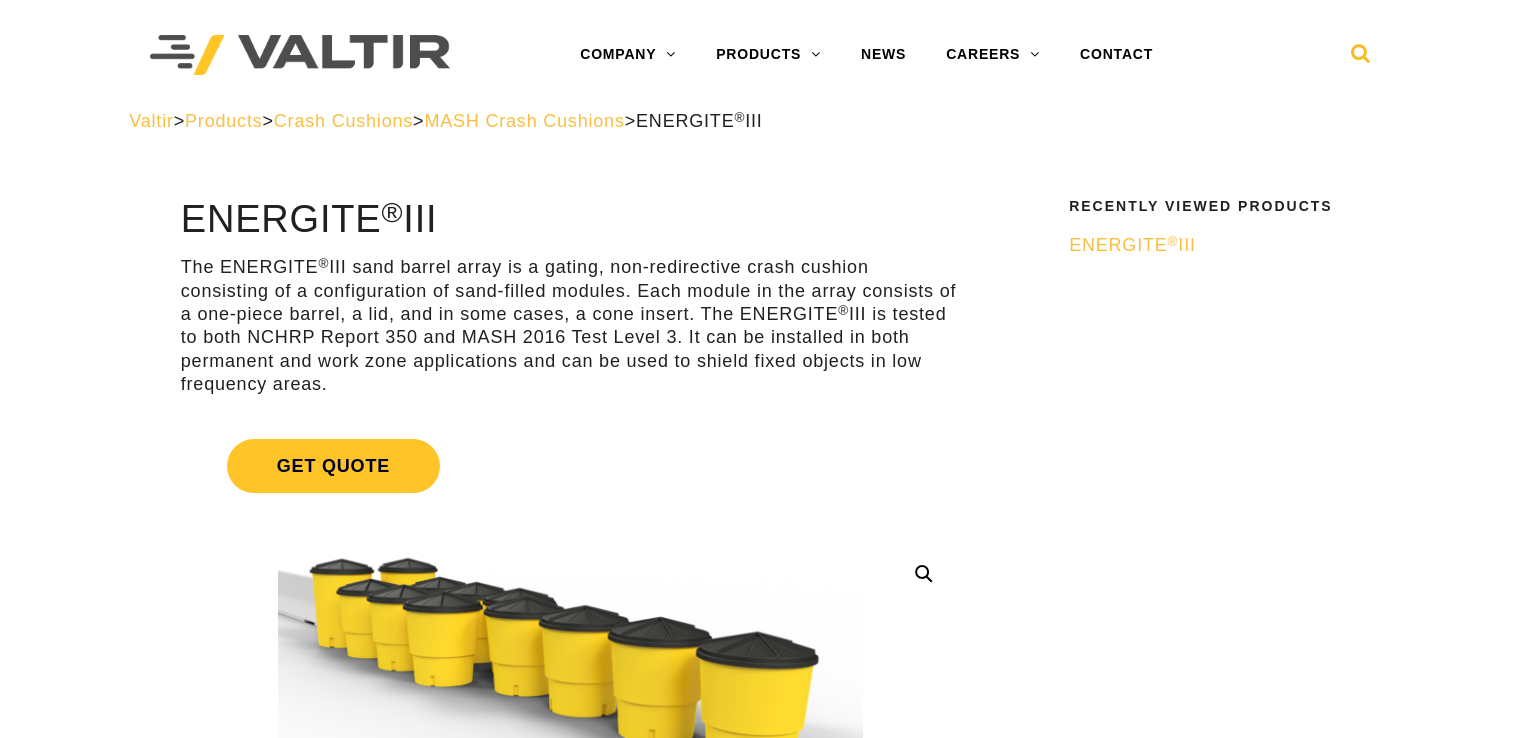 click at bounding box center (1361, 58) 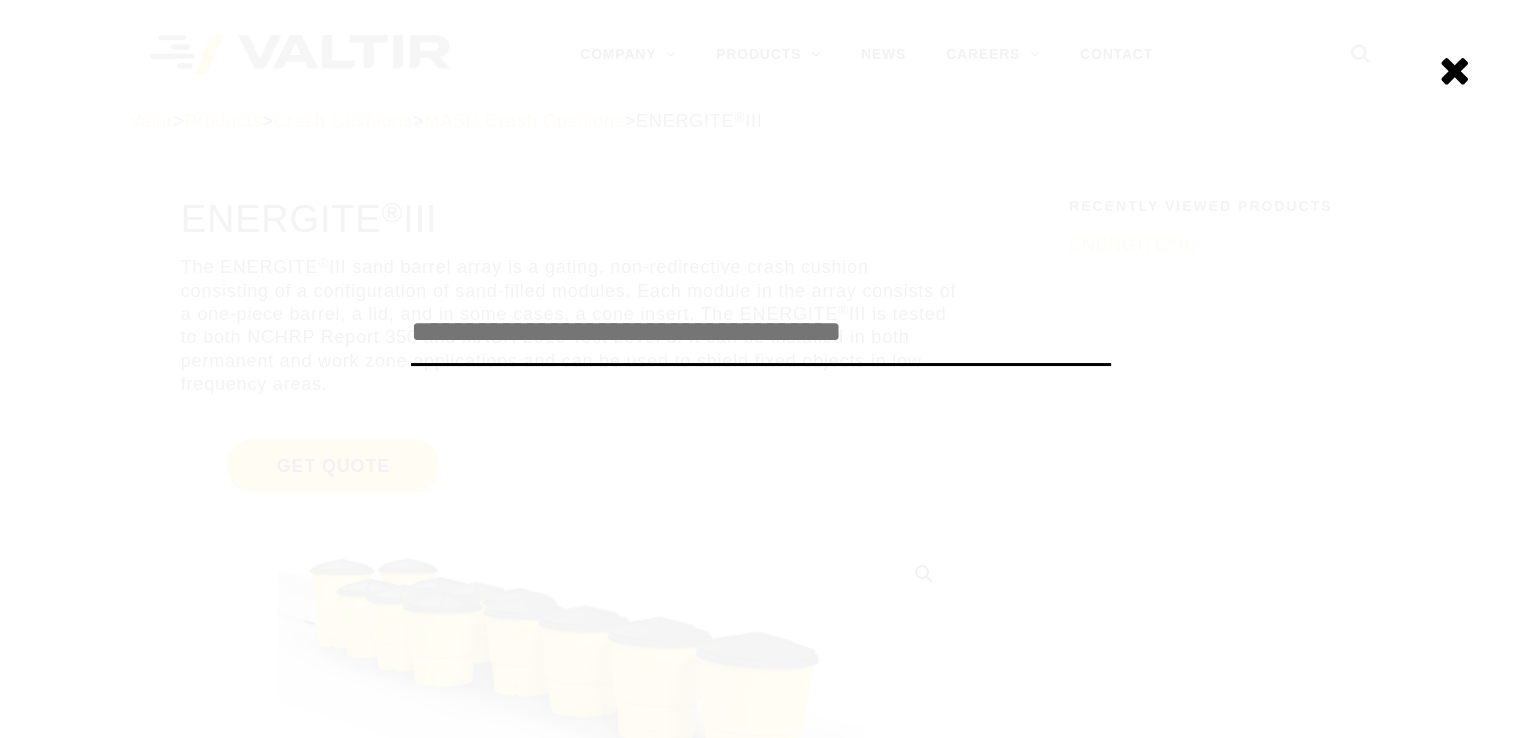 click at bounding box center (761, 333) 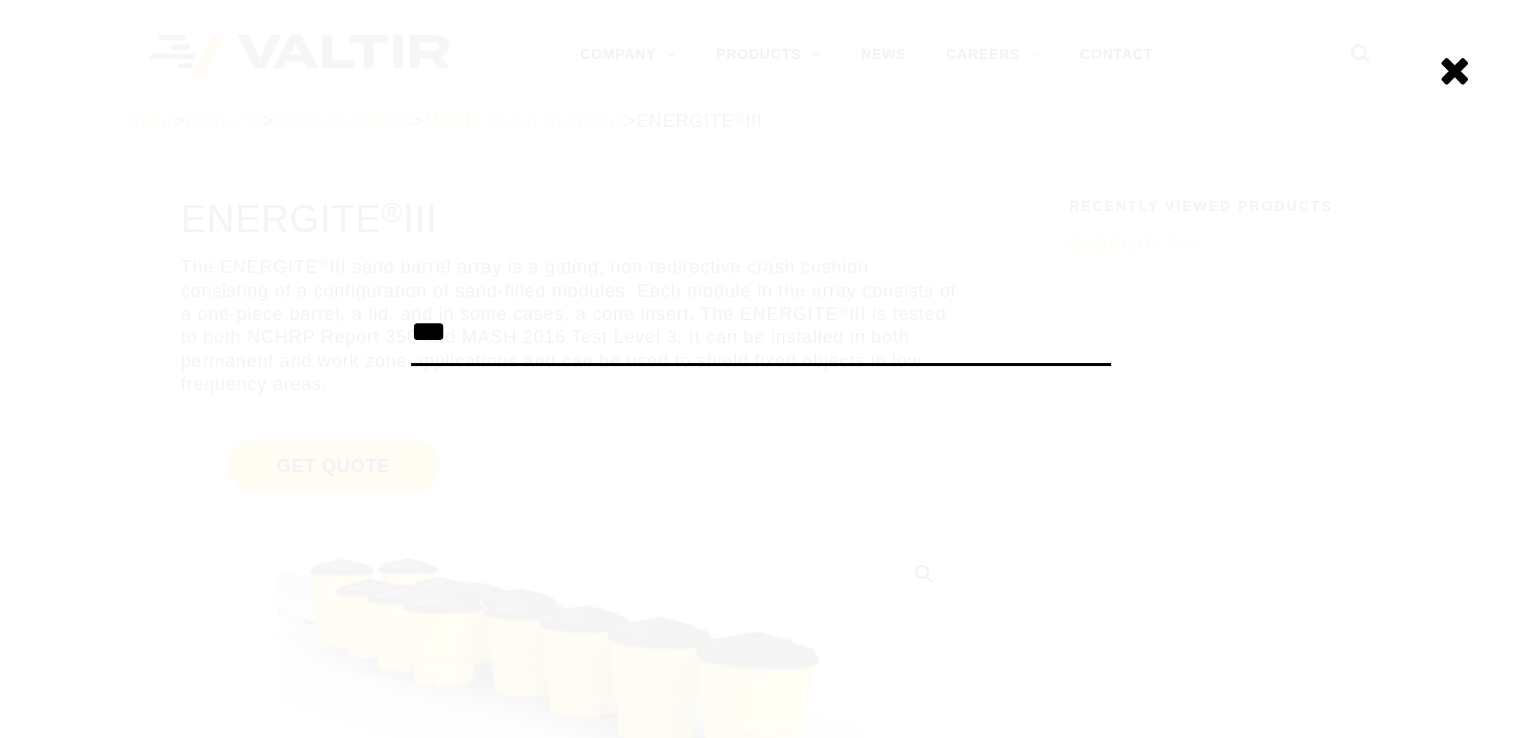 type on "***" 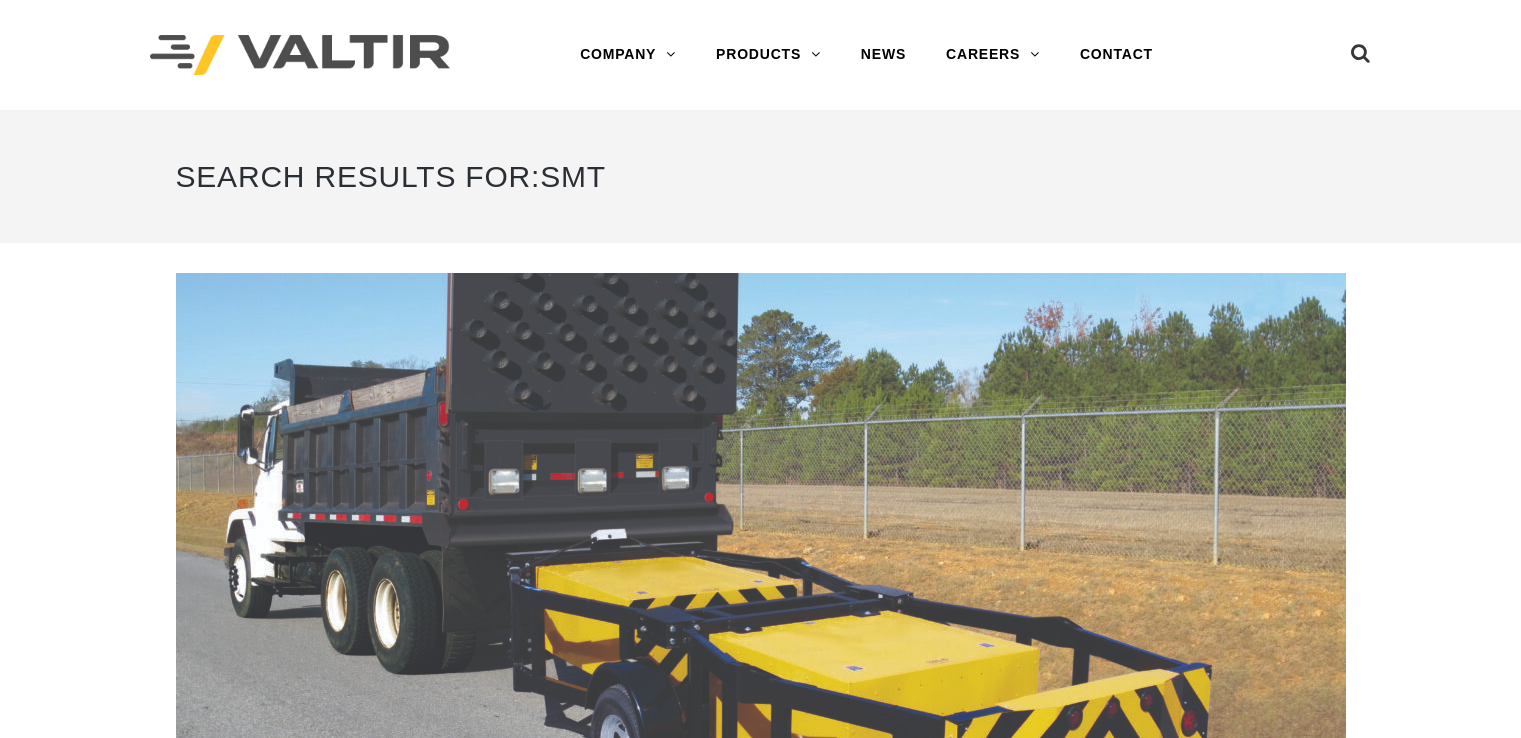 scroll, scrollTop: 0, scrollLeft: 0, axis: both 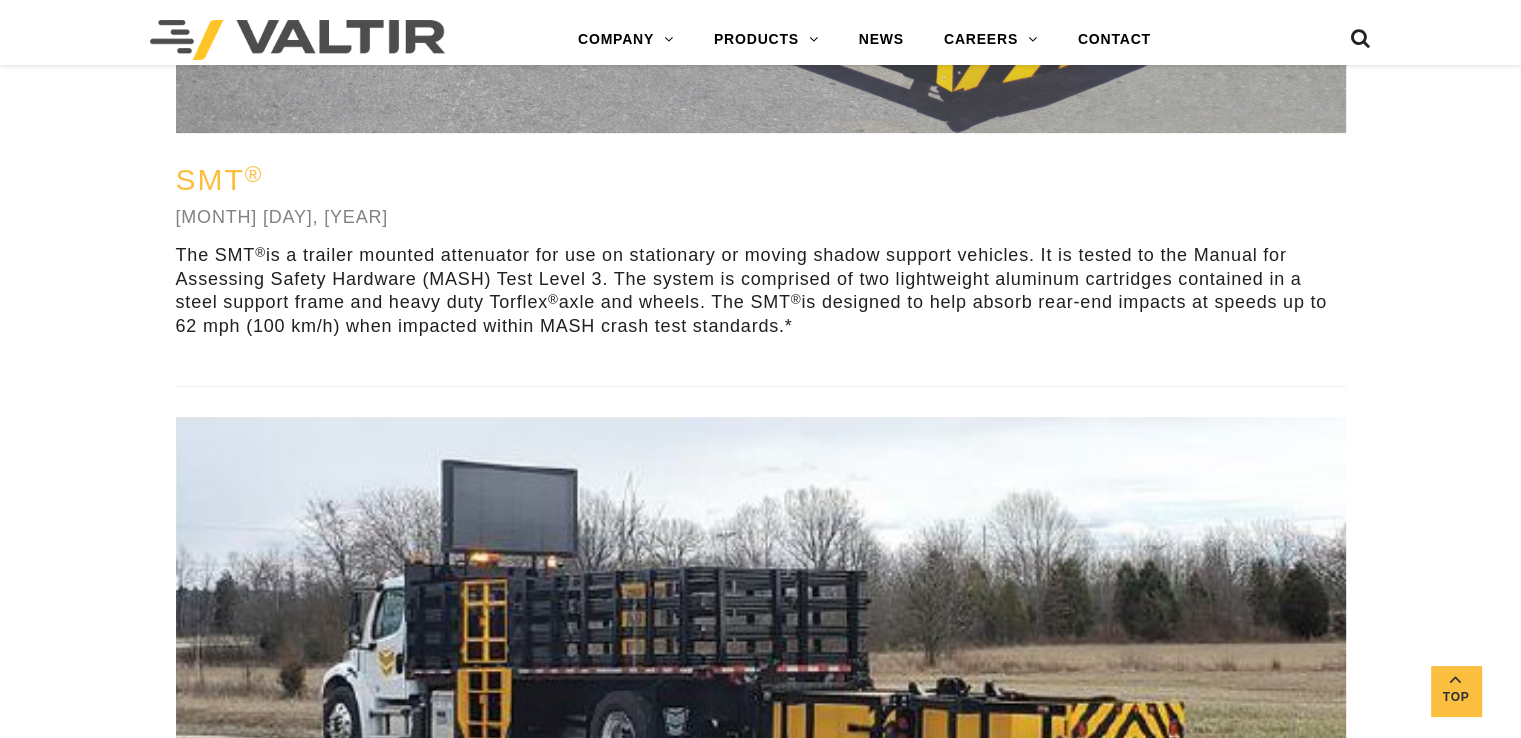 click on "SMT ®" at bounding box center [220, 179] 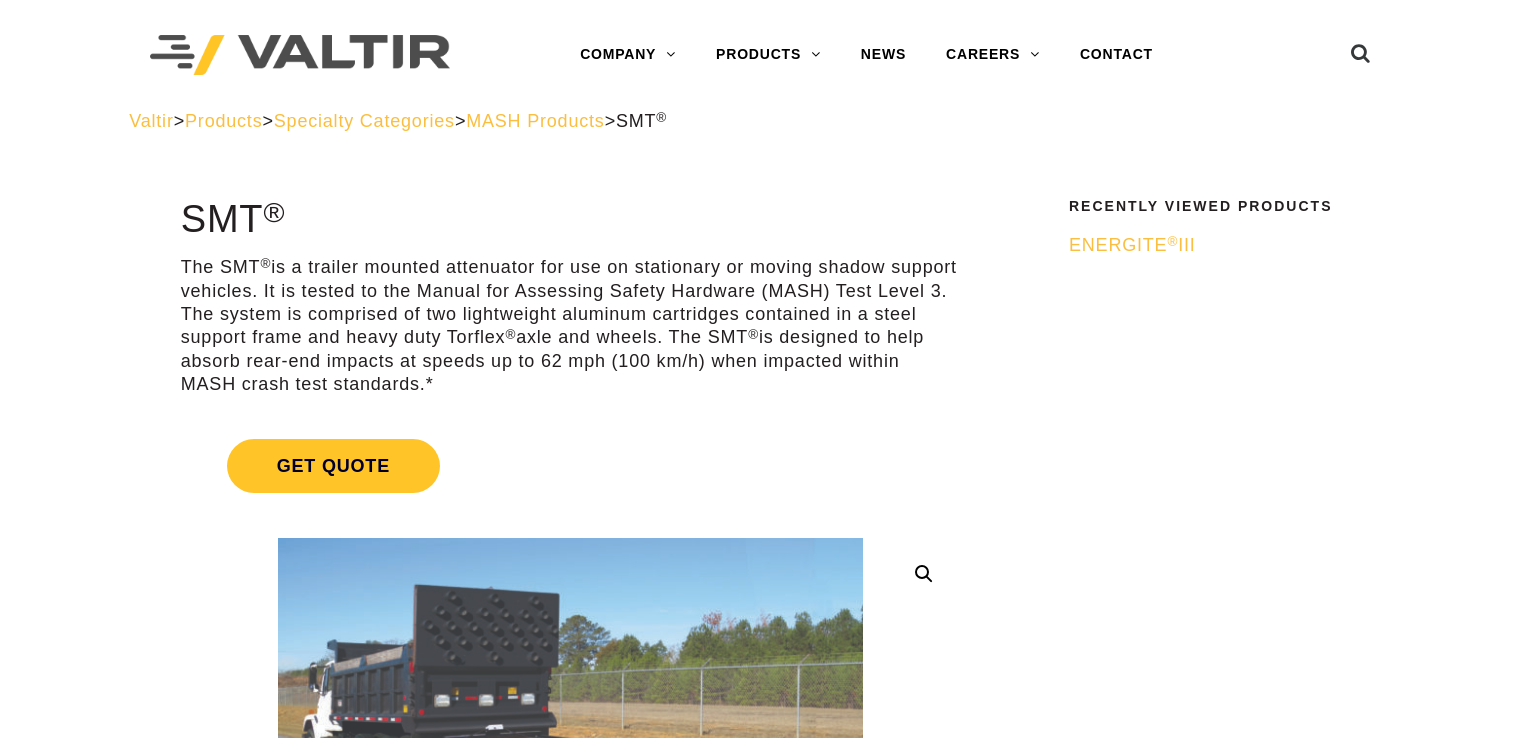 scroll, scrollTop: 0, scrollLeft: 0, axis: both 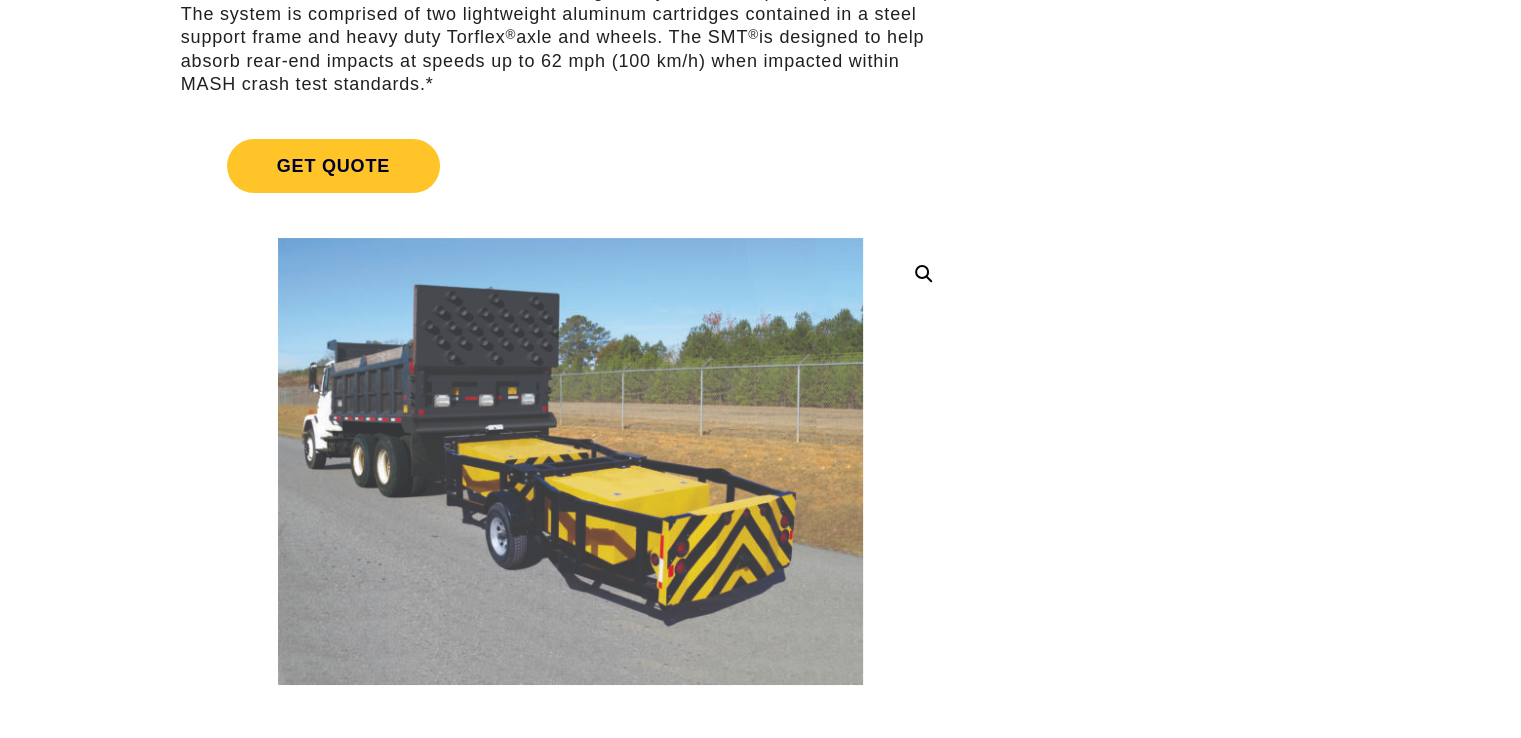click on "**********" at bounding box center (760, 2493) 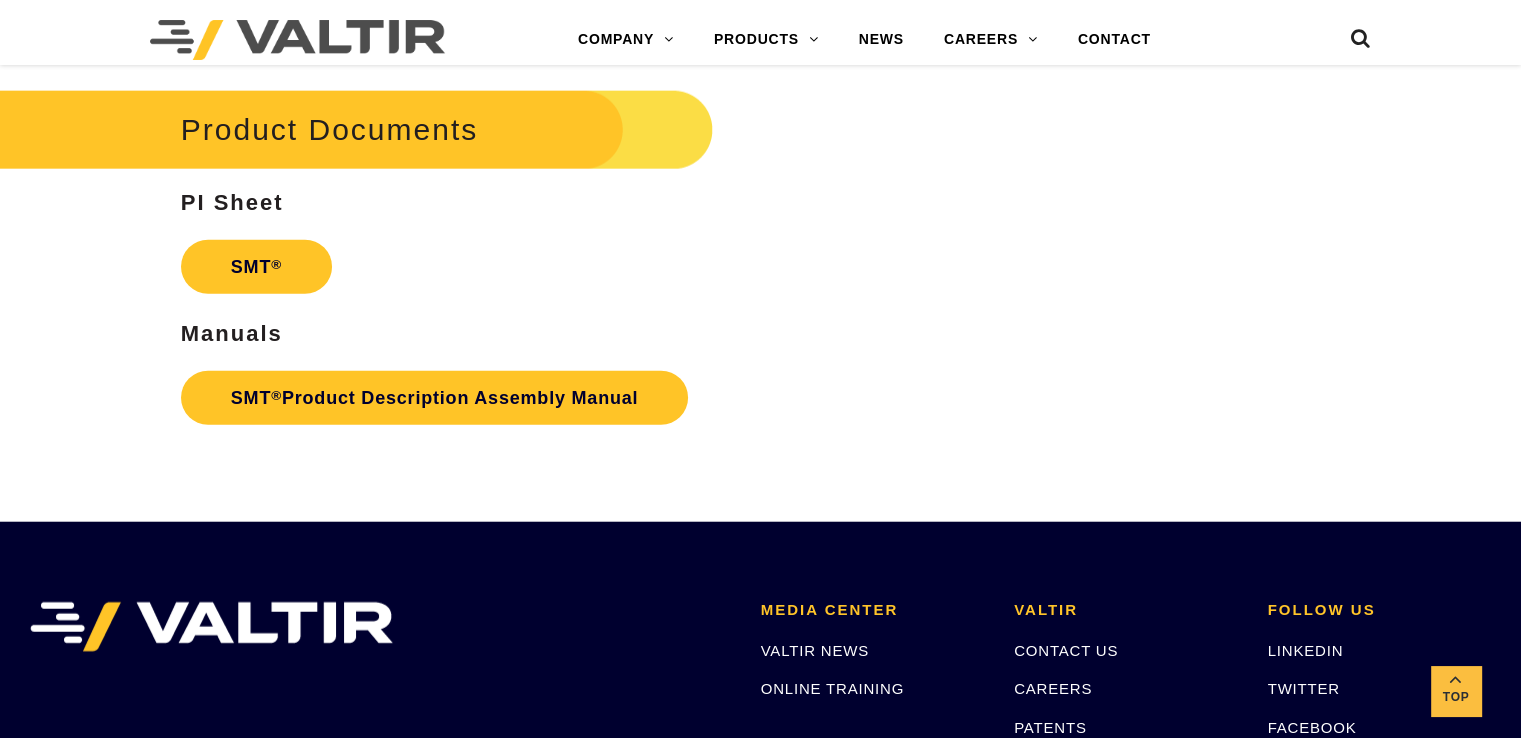 scroll, scrollTop: 4800, scrollLeft: 0, axis: vertical 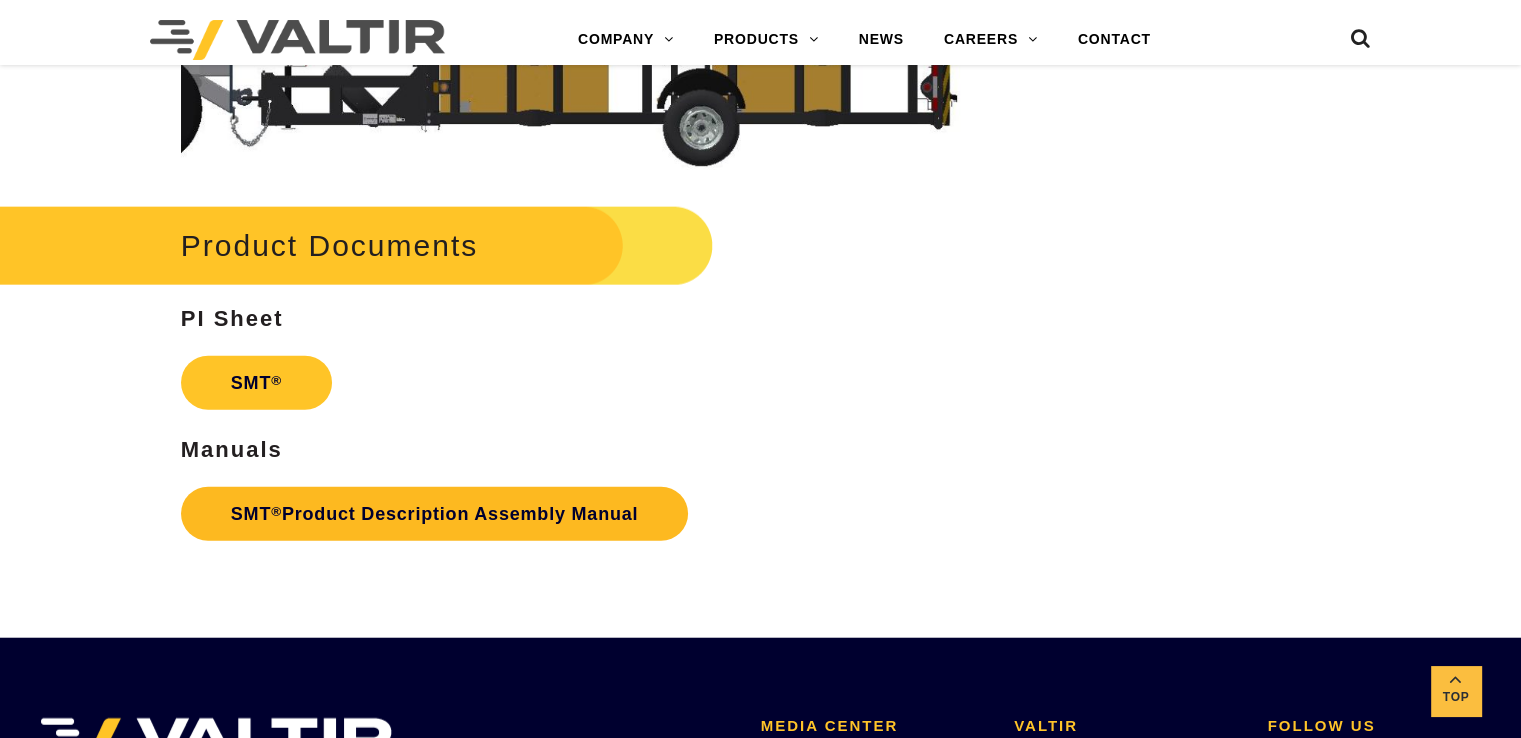 click on "SMT ®  Product Description Assembly Manual" at bounding box center (435, 514) 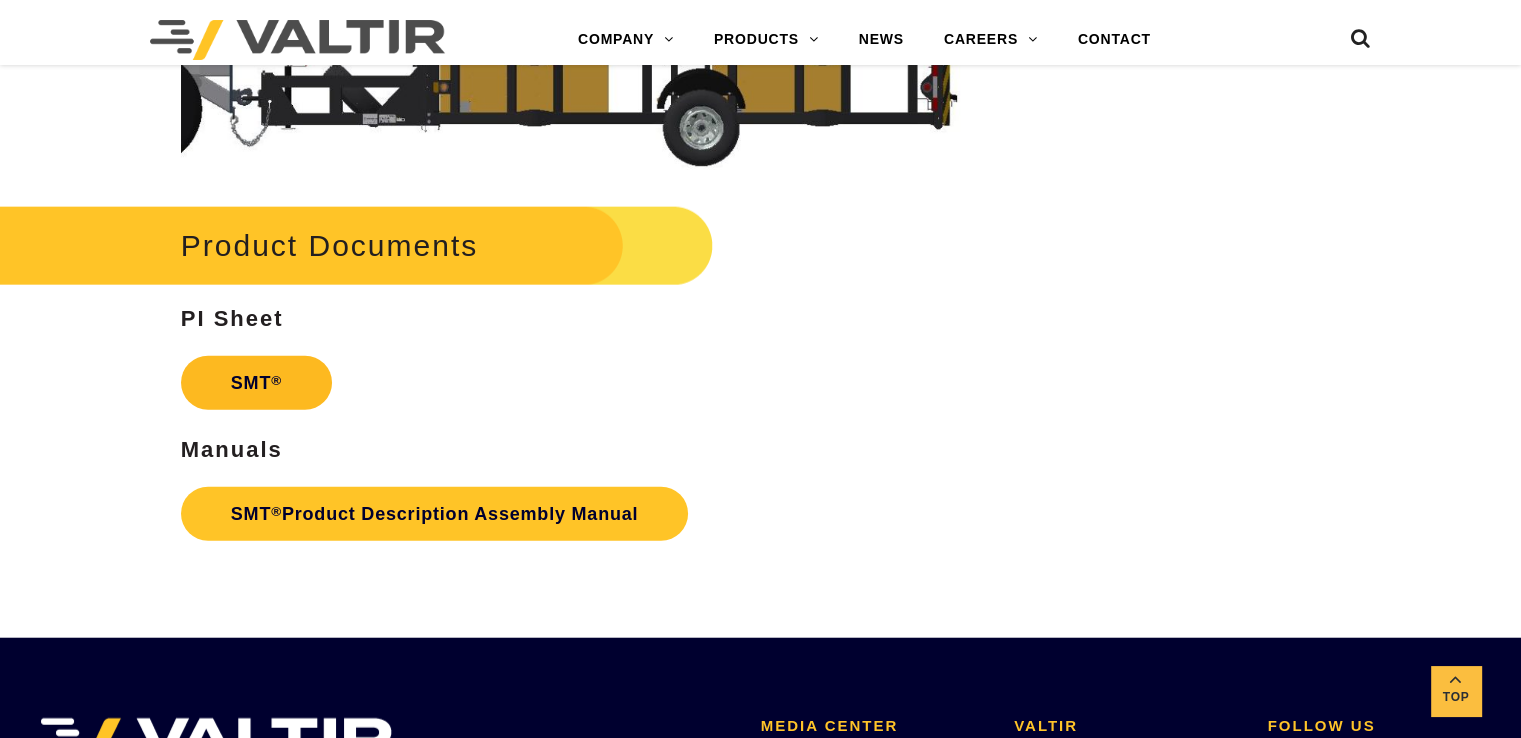 click on "SMT ®" at bounding box center [256, 383] 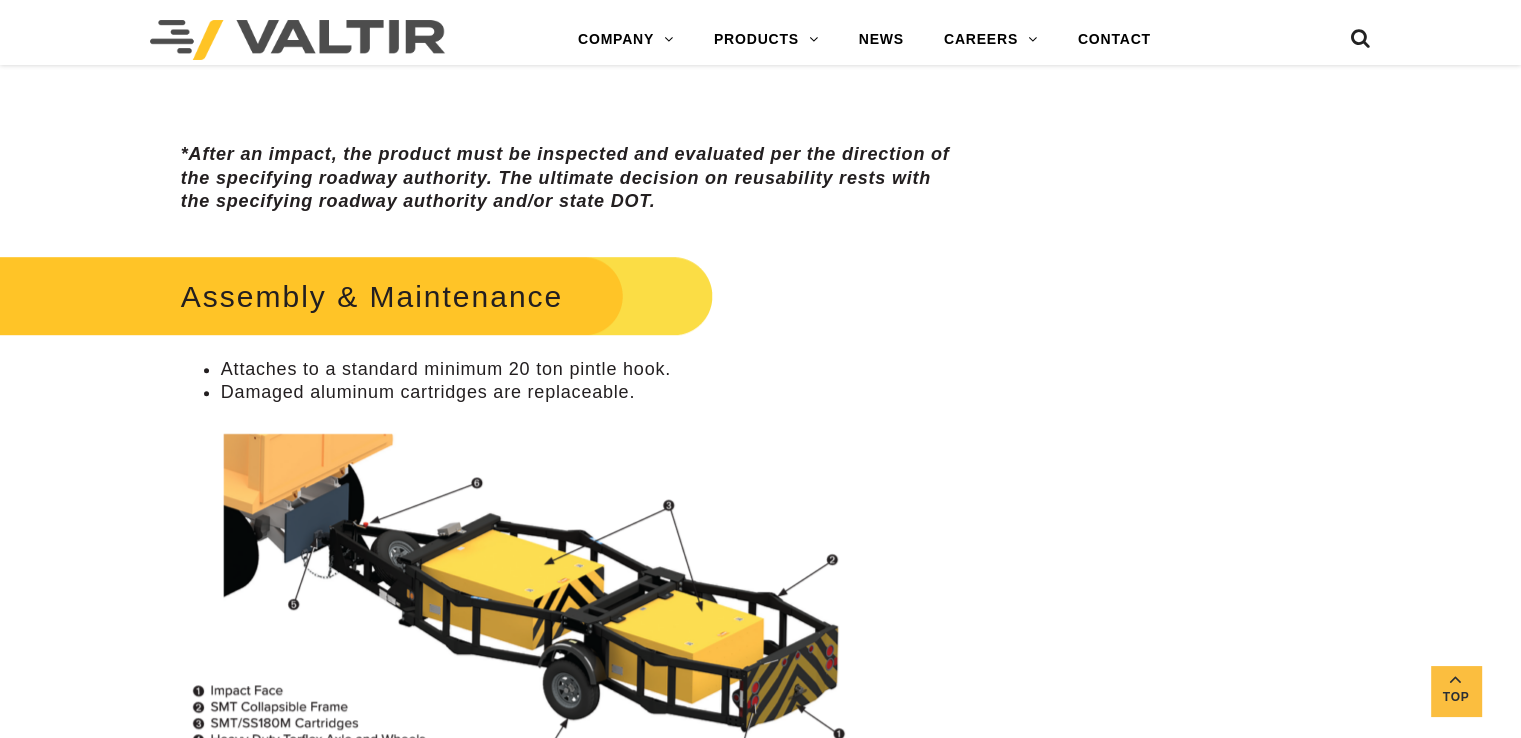 scroll, scrollTop: 1400, scrollLeft: 0, axis: vertical 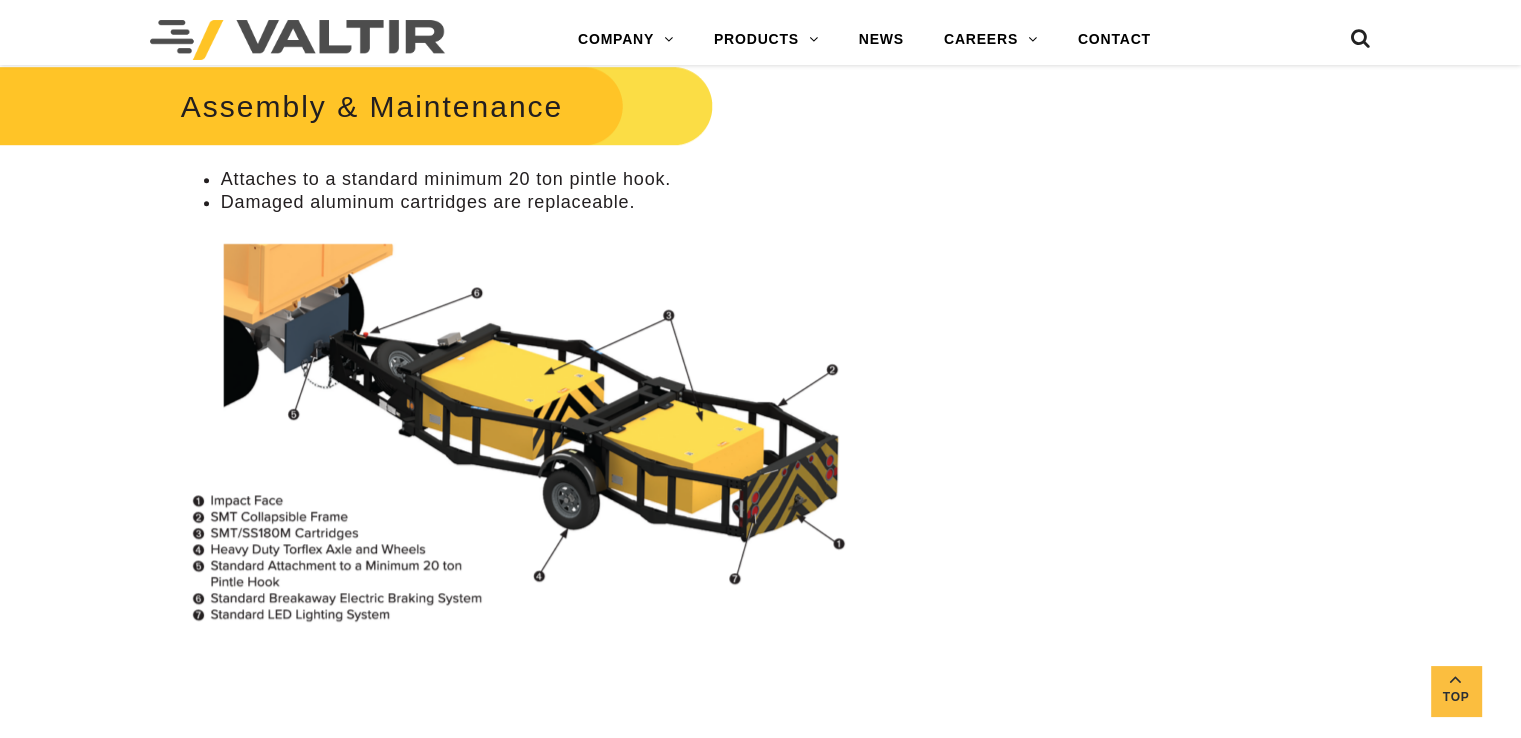 click on "**********" at bounding box center [760, 1393] 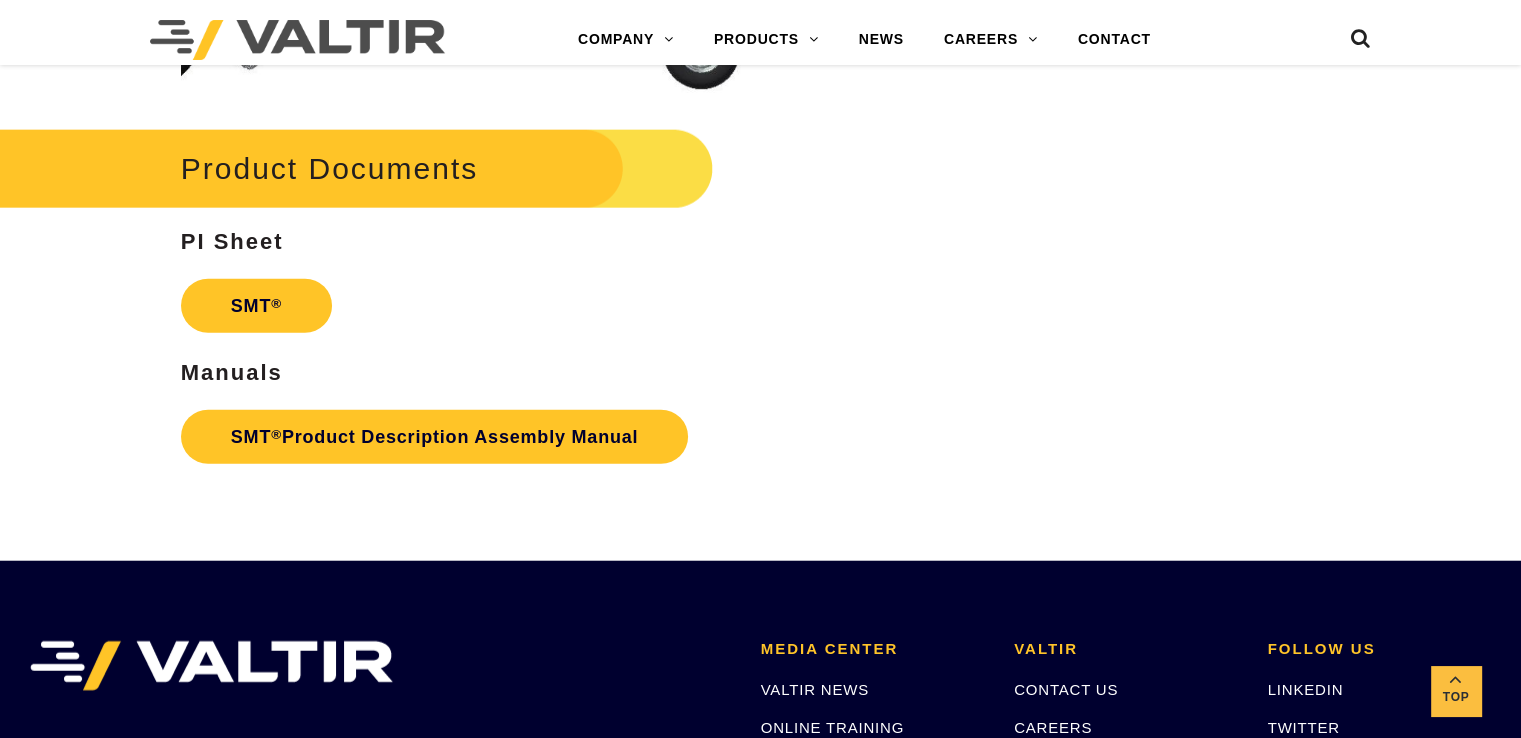 scroll, scrollTop: 4900, scrollLeft: 0, axis: vertical 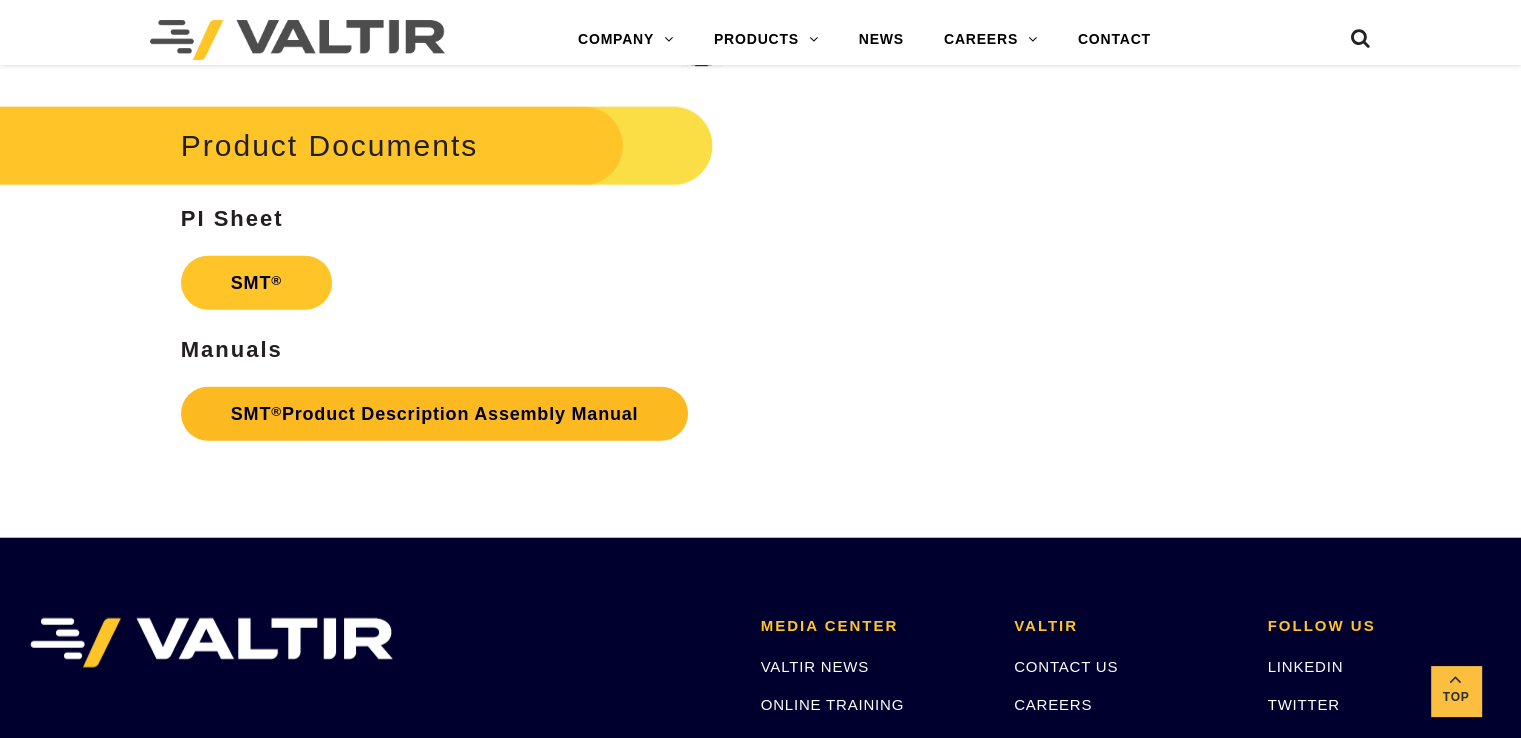 click on "SMT ®  Product Description Assembly Manual" at bounding box center (435, 414) 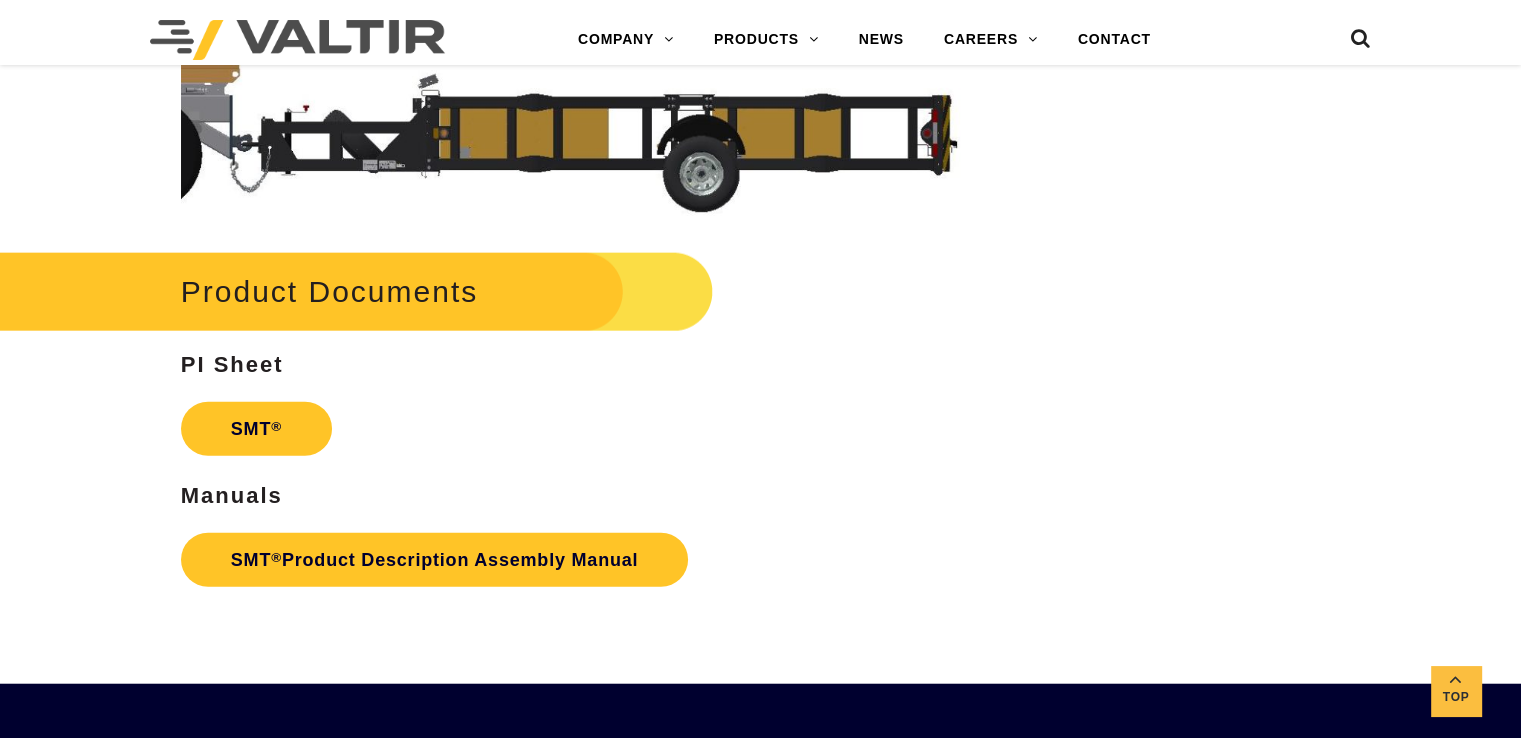 scroll, scrollTop: 4400, scrollLeft: 0, axis: vertical 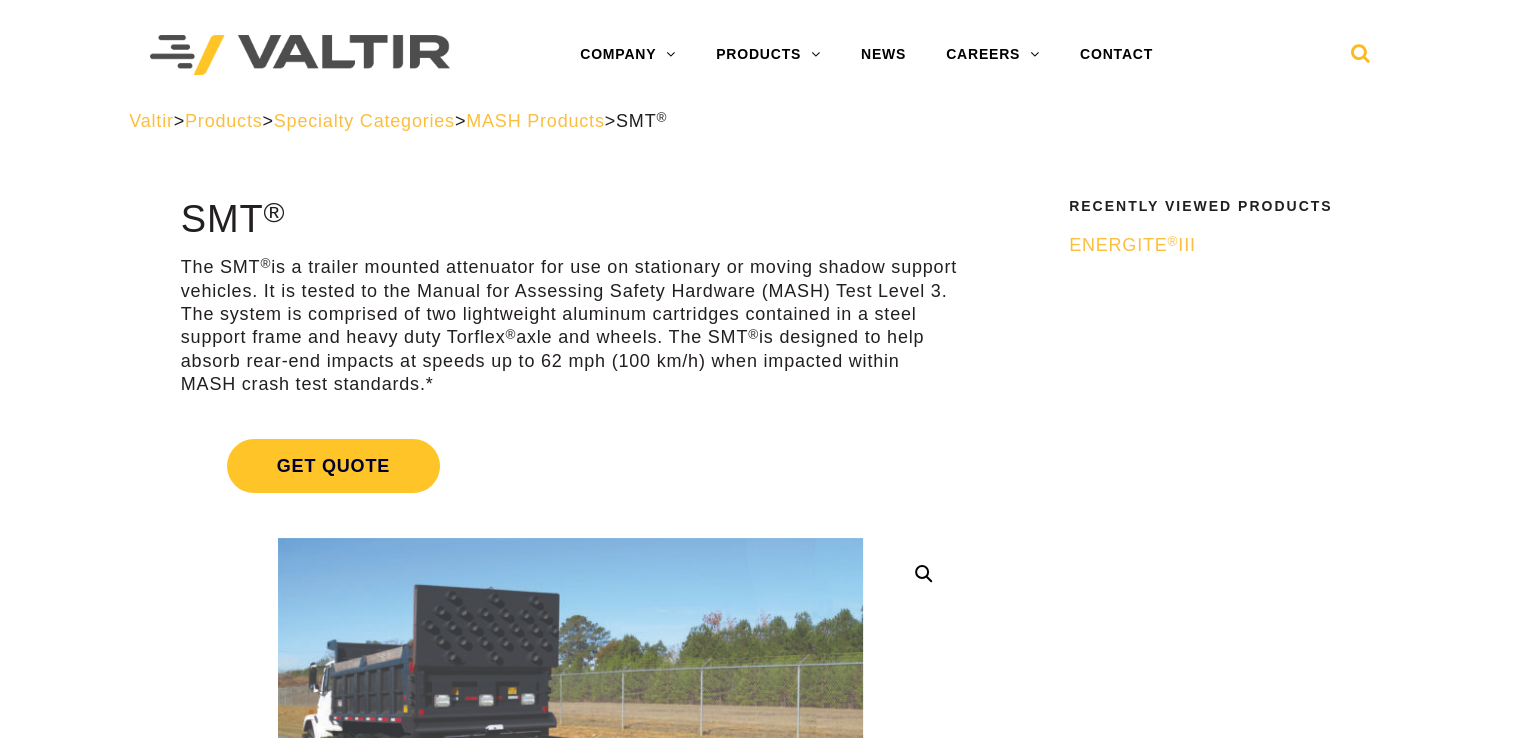 click at bounding box center [1361, 58] 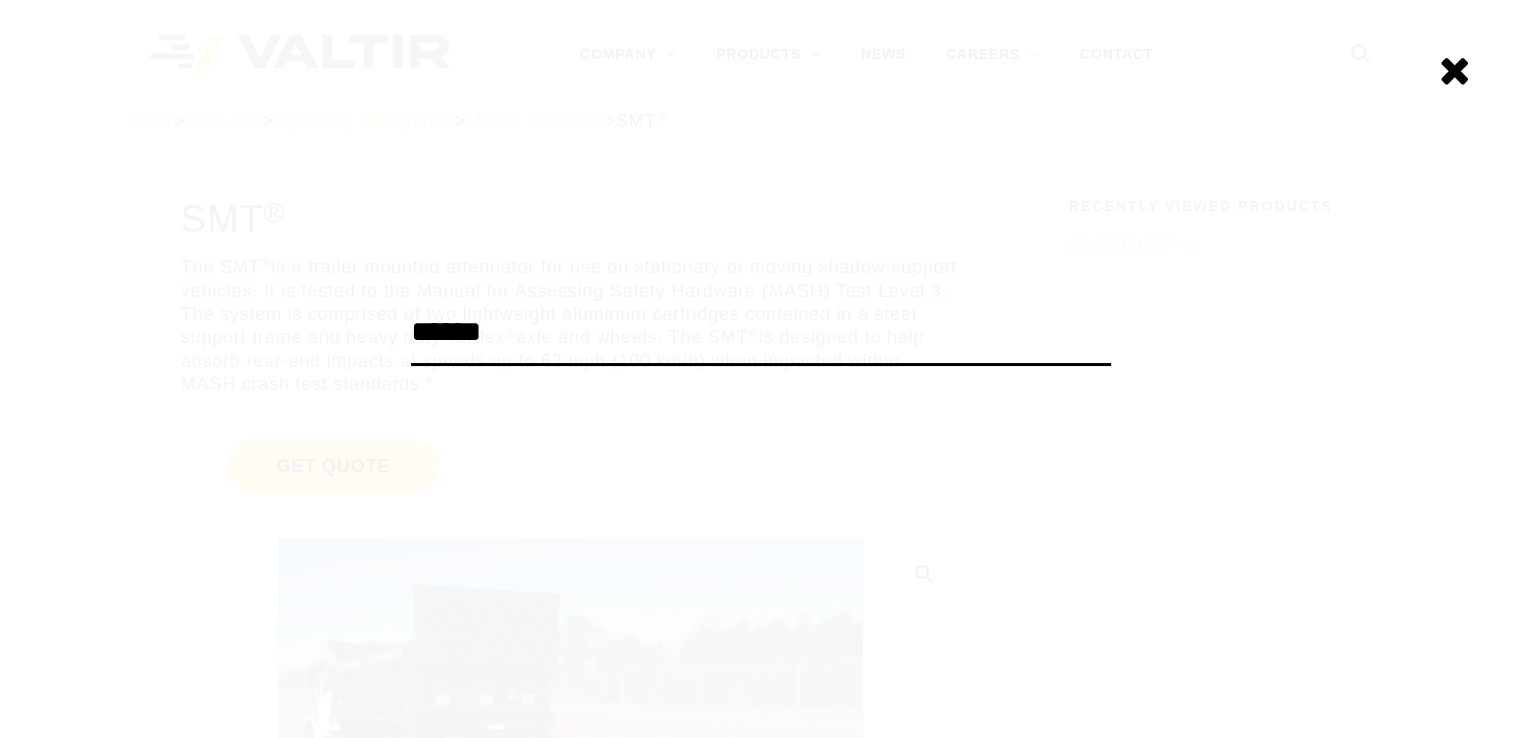 type on "******" 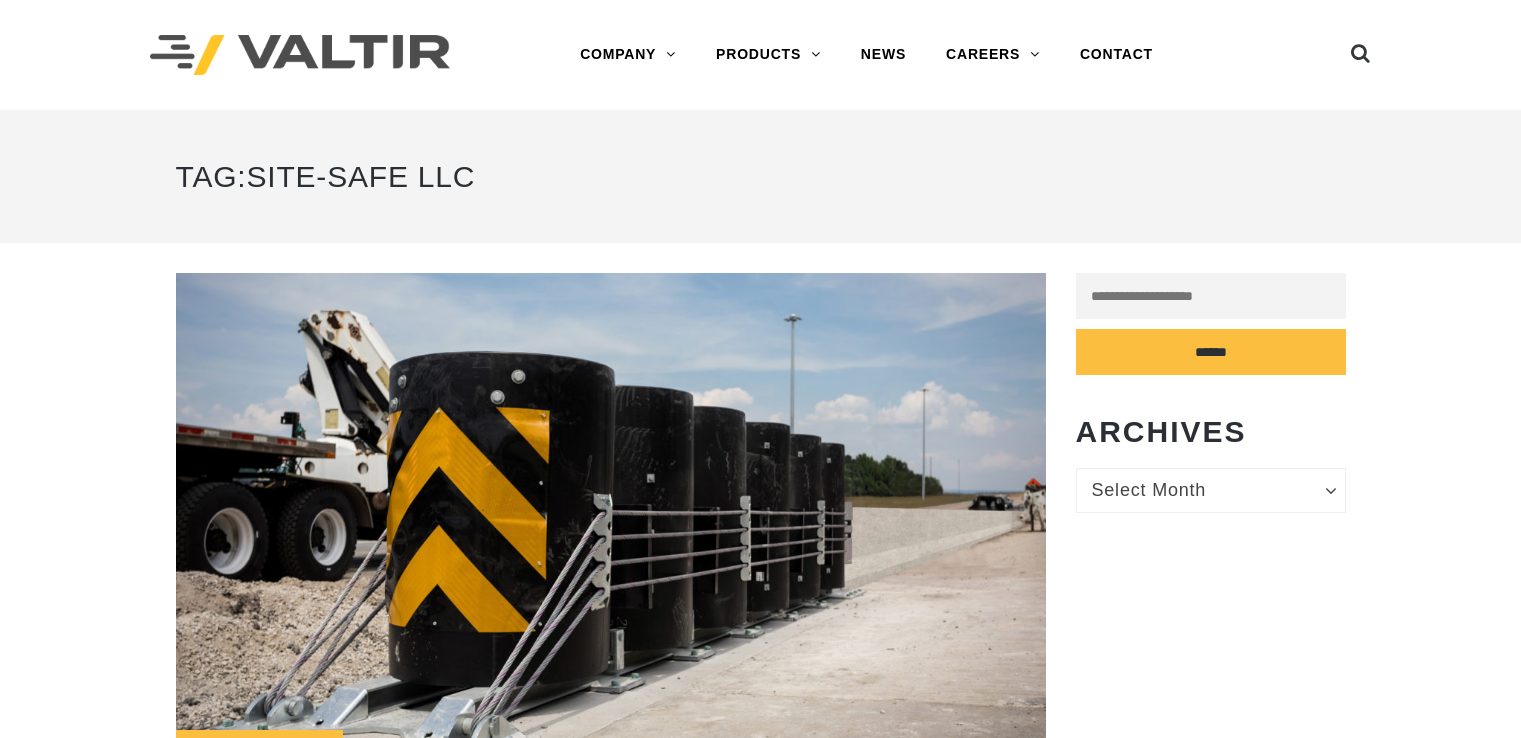 scroll, scrollTop: 0, scrollLeft: 0, axis: both 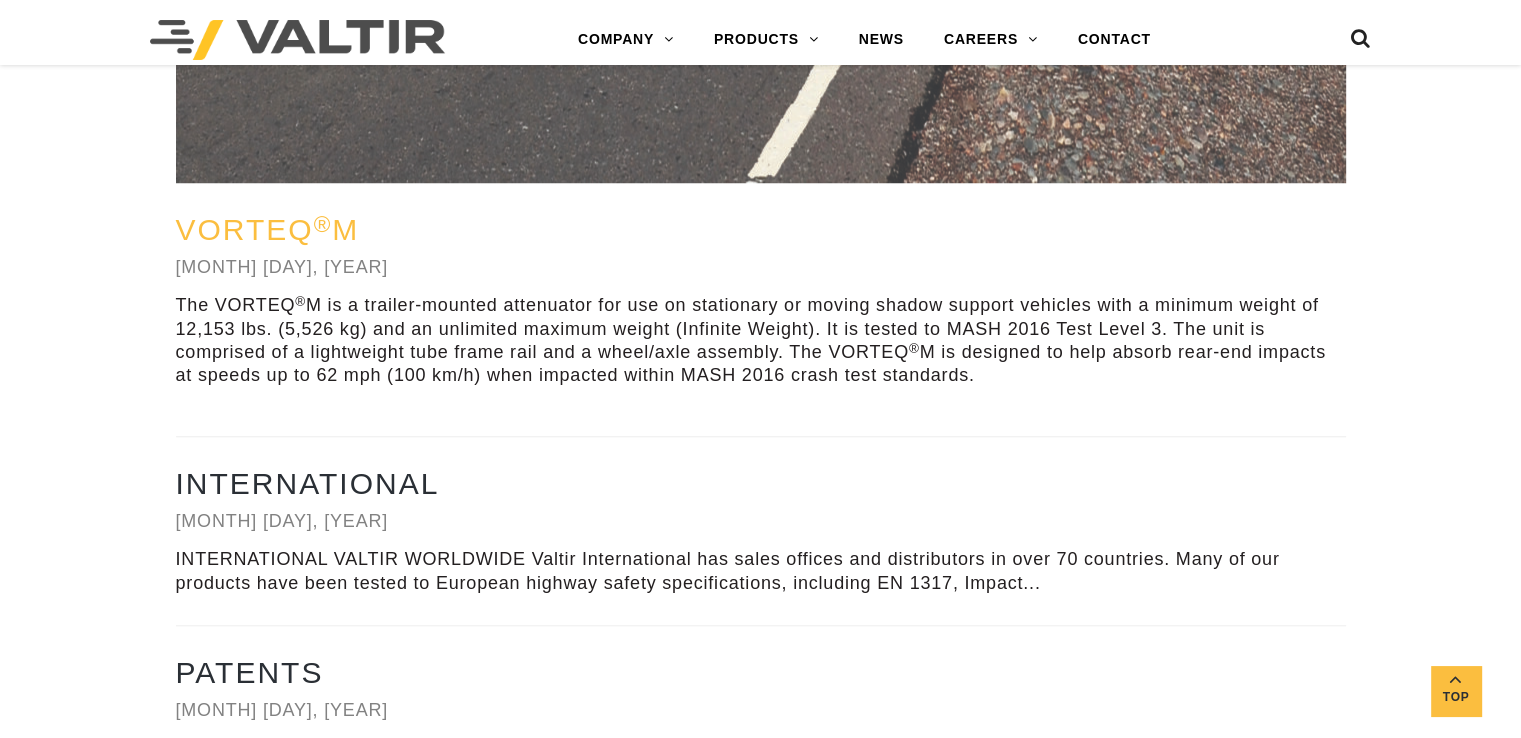 click on "®" at bounding box center (323, 224) 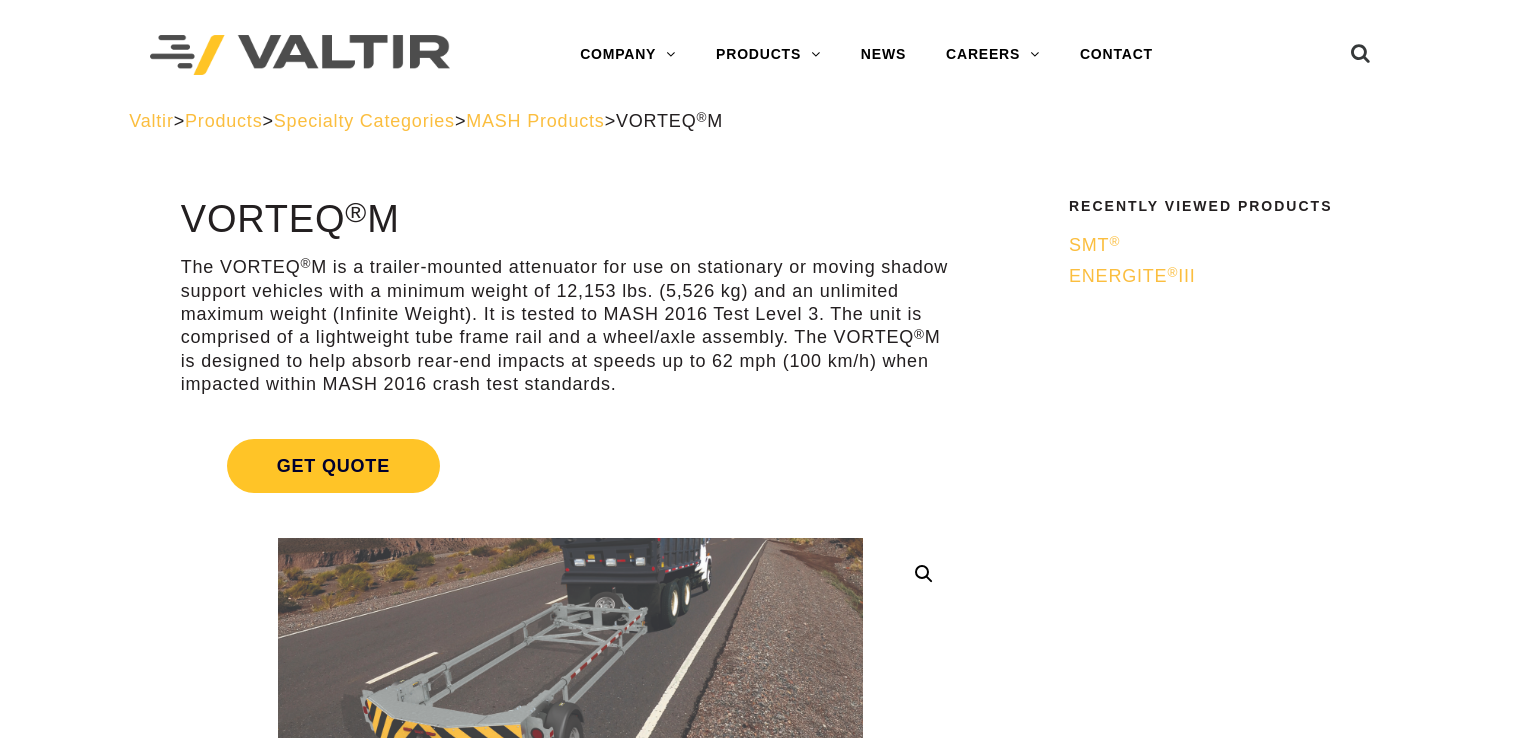 scroll, scrollTop: 0, scrollLeft: 0, axis: both 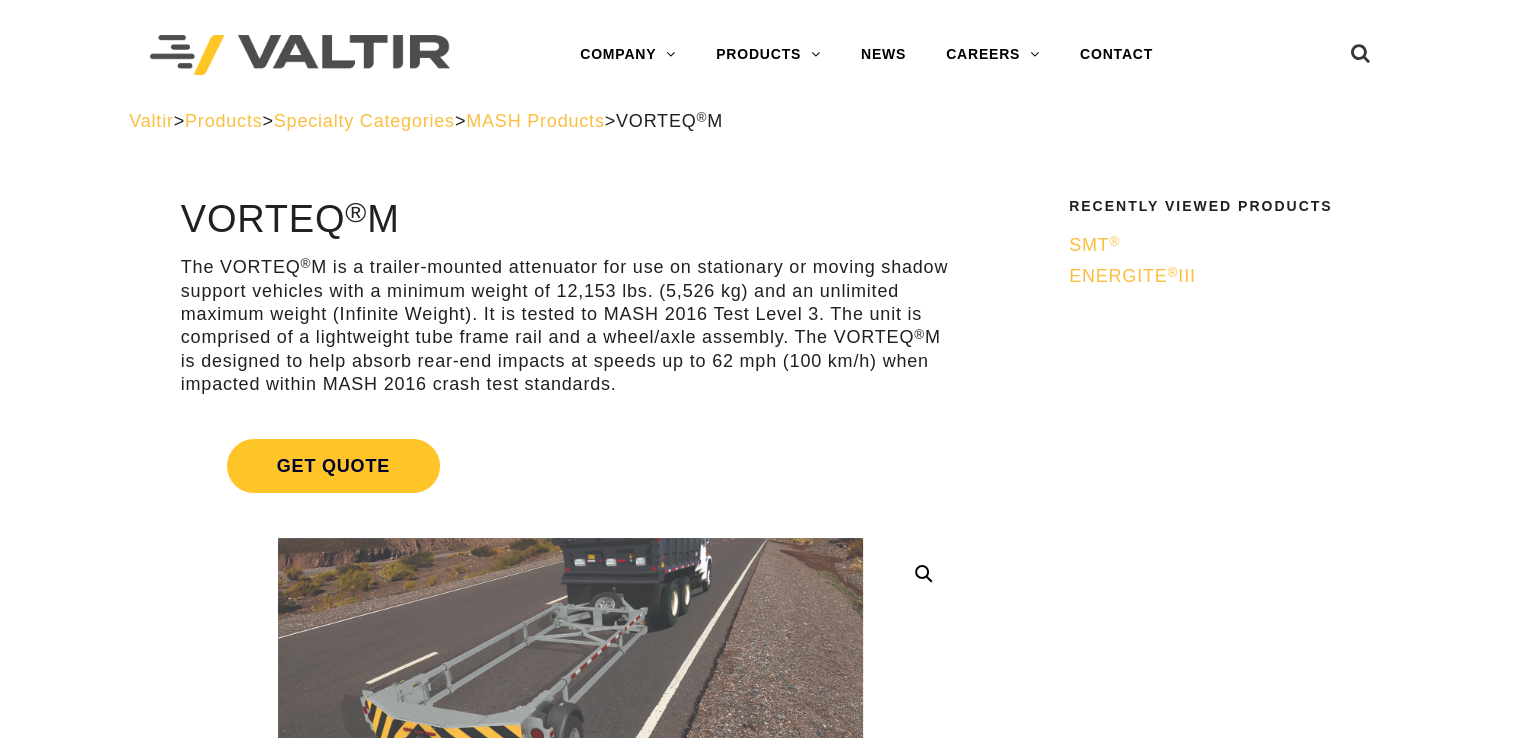drag, startPoint x: 1269, startPoint y: 329, endPoint x: 1212, endPoint y: 129, distance: 207.96394 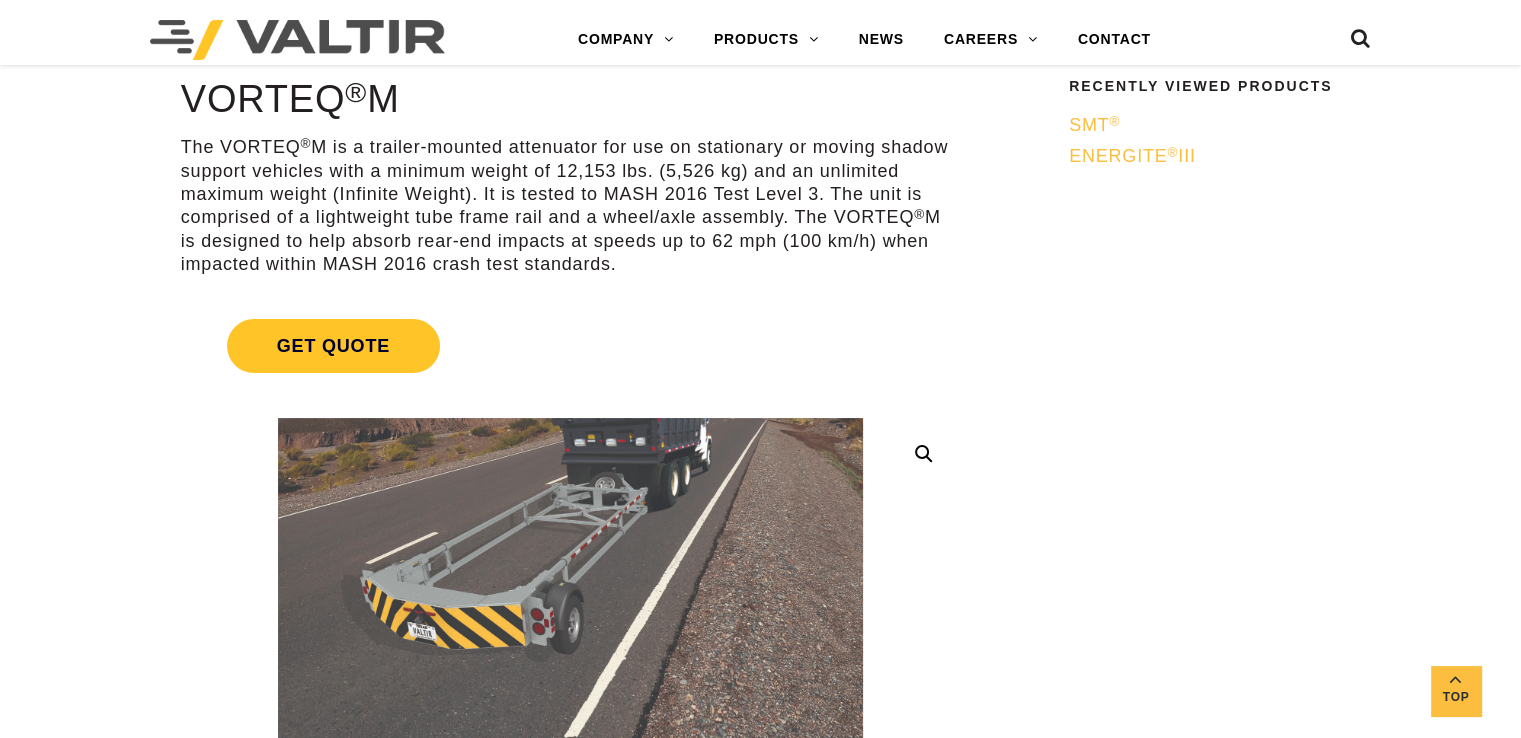 scroll, scrollTop: 400, scrollLeft: 0, axis: vertical 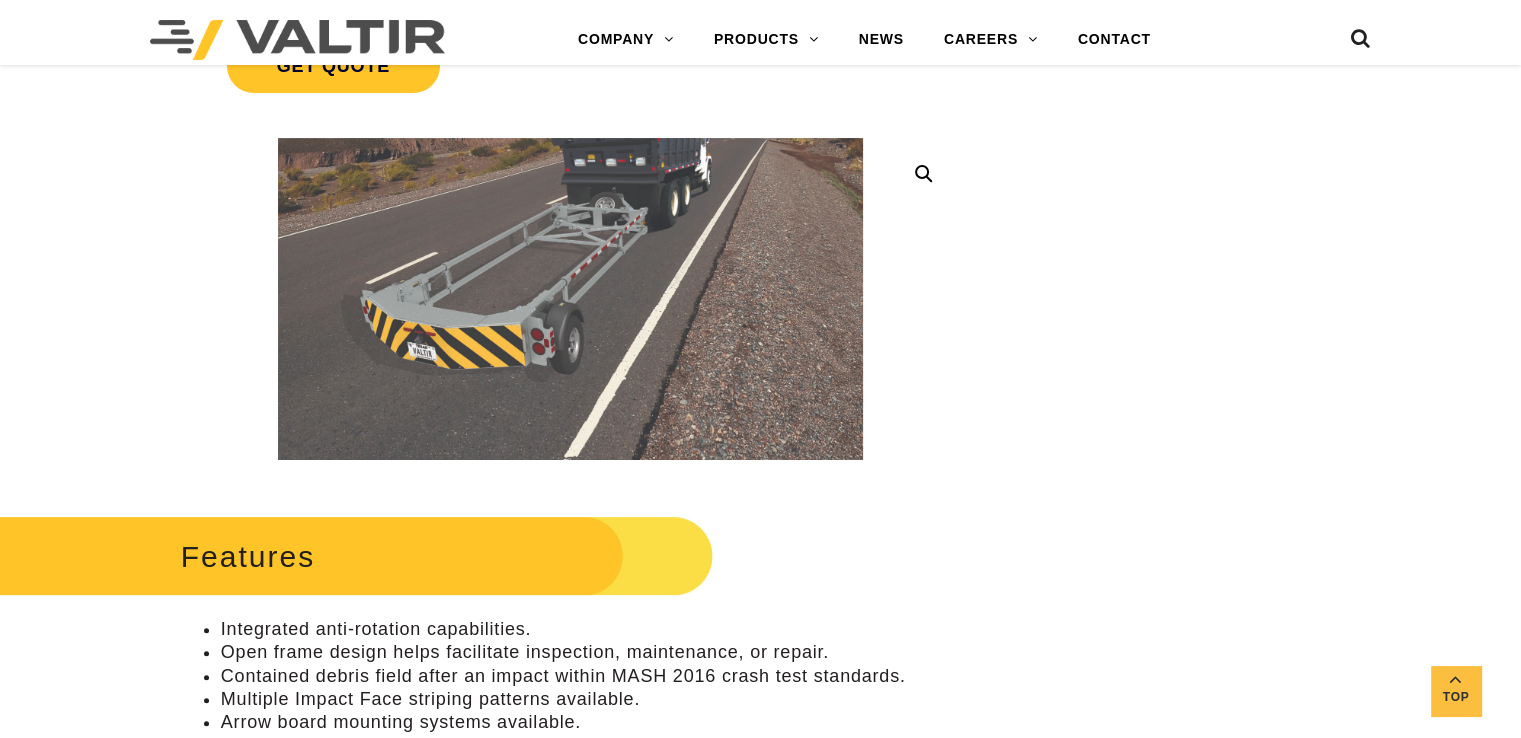 click on "**********" at bounding box center (760, 1844) 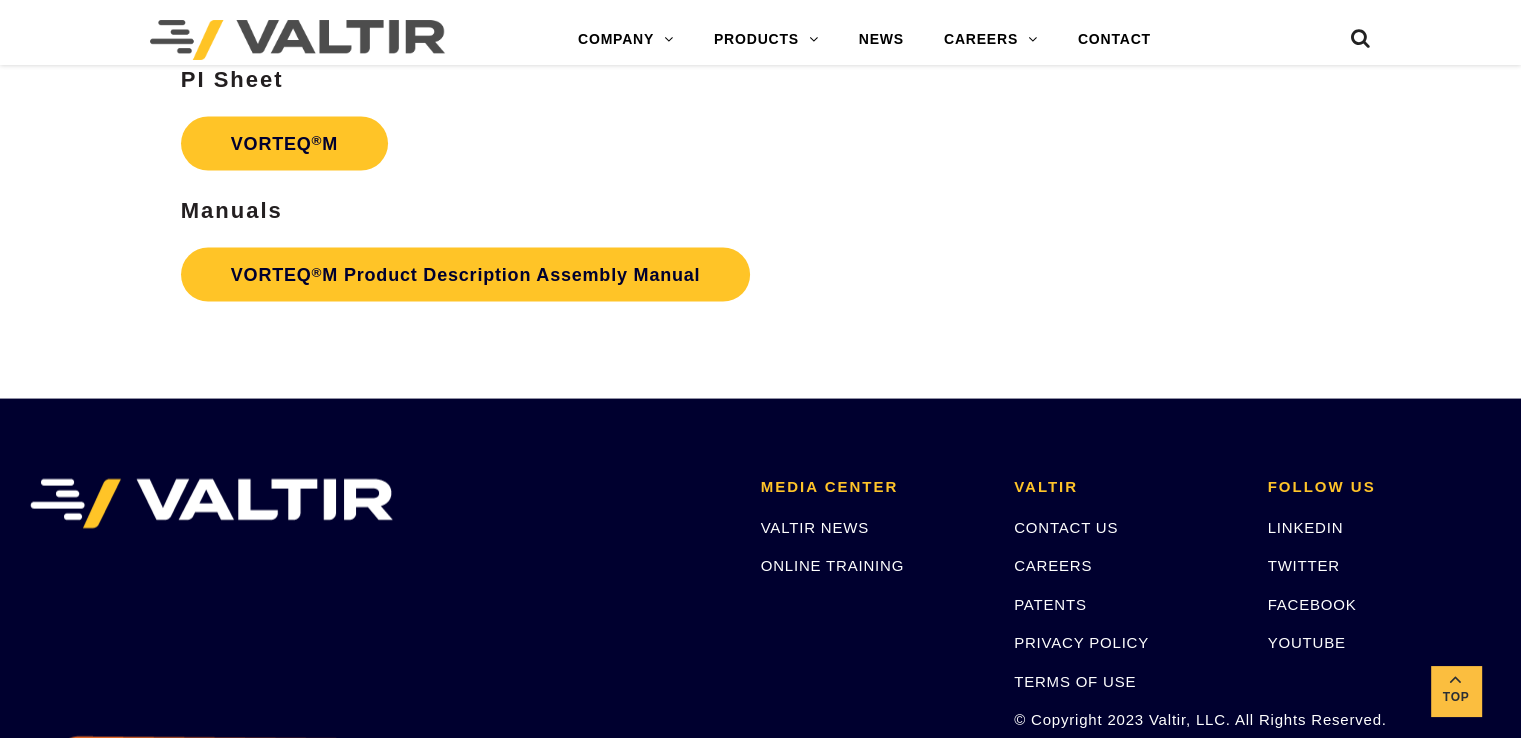 scroll, scrollTop: 3602, scrollLeft: 0, axis: vertical 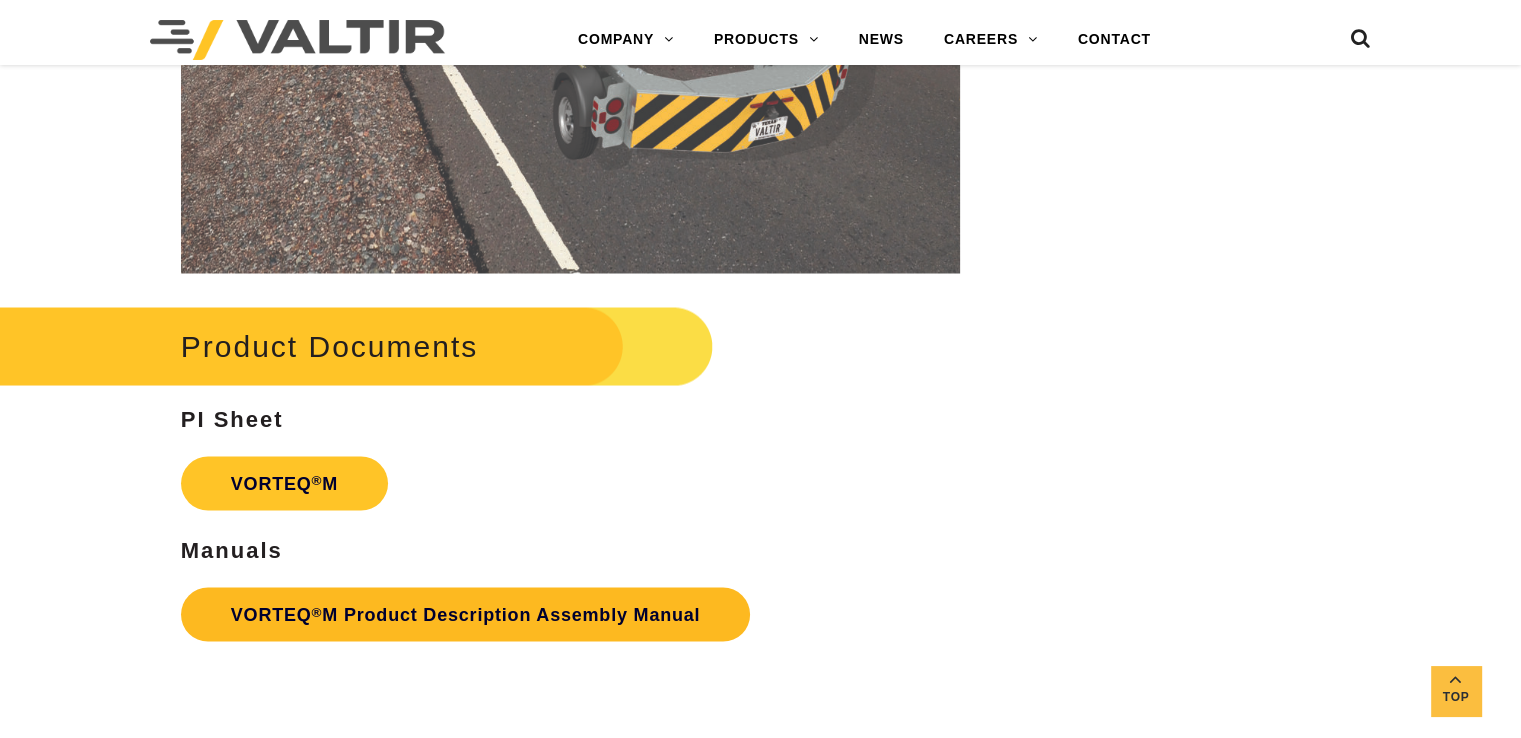 click on "VORTEQ ®  M Product Description Assembly Manual" at bounding box center [466, 614] 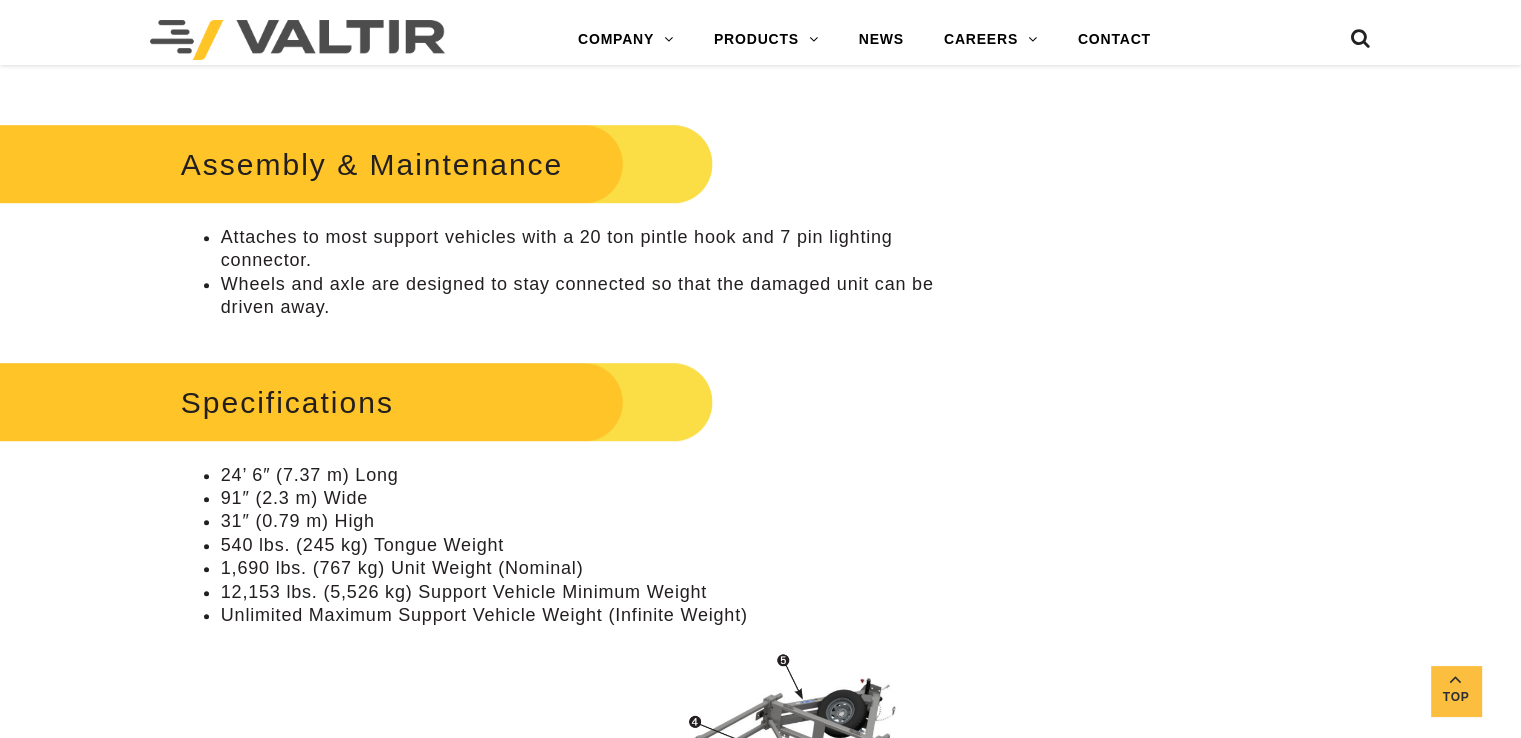 scroll, scrollTop: 1102, scrollLeft: 0, axis: vertical 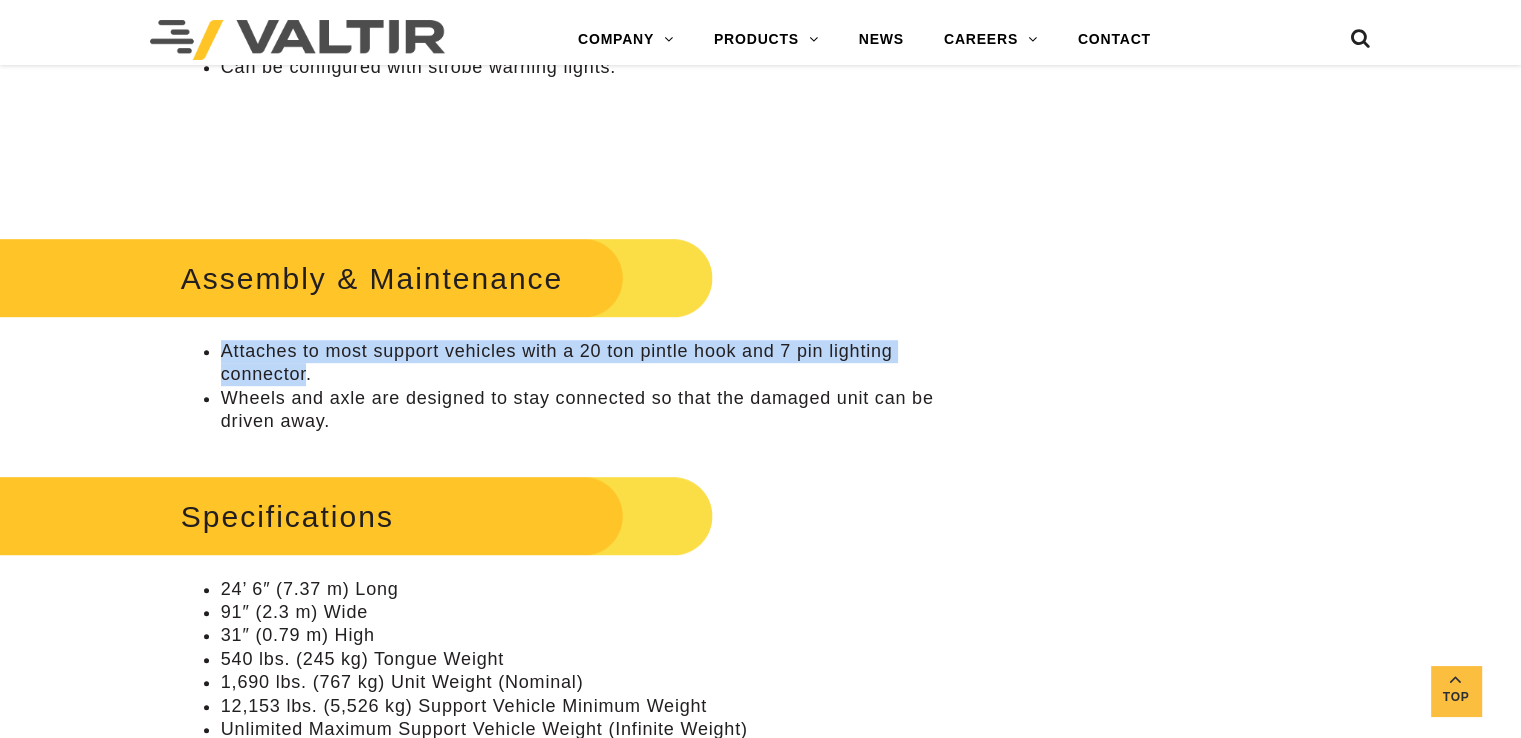 drag, startPoint x: 308, startPoint y: 367, endPoint x: 280, endPoint y: 353, distance: 31.304953 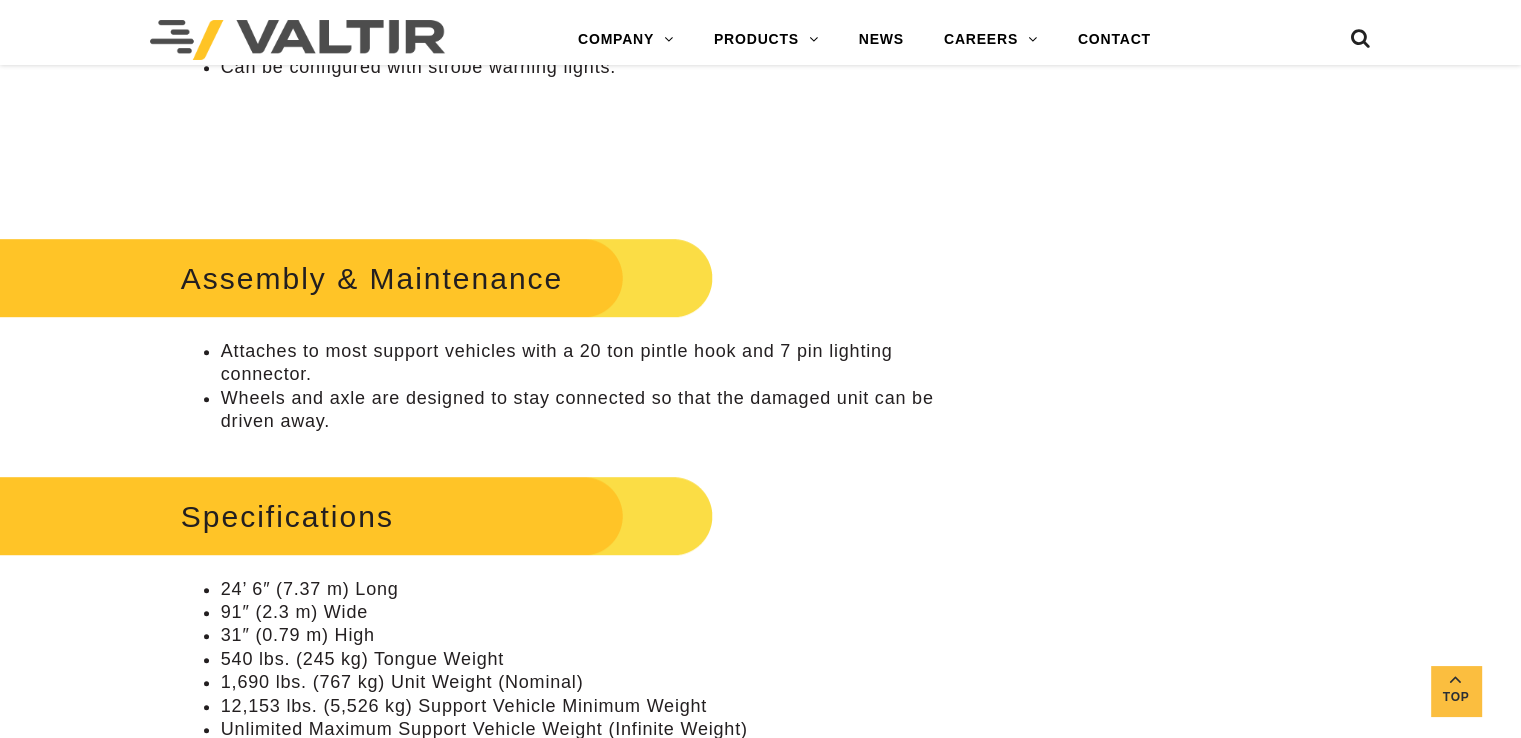 click on "Attaches to most support vehicles with a 20 ton pintle hook and 7 pin lighting connector." at bounding box center [590, 363] 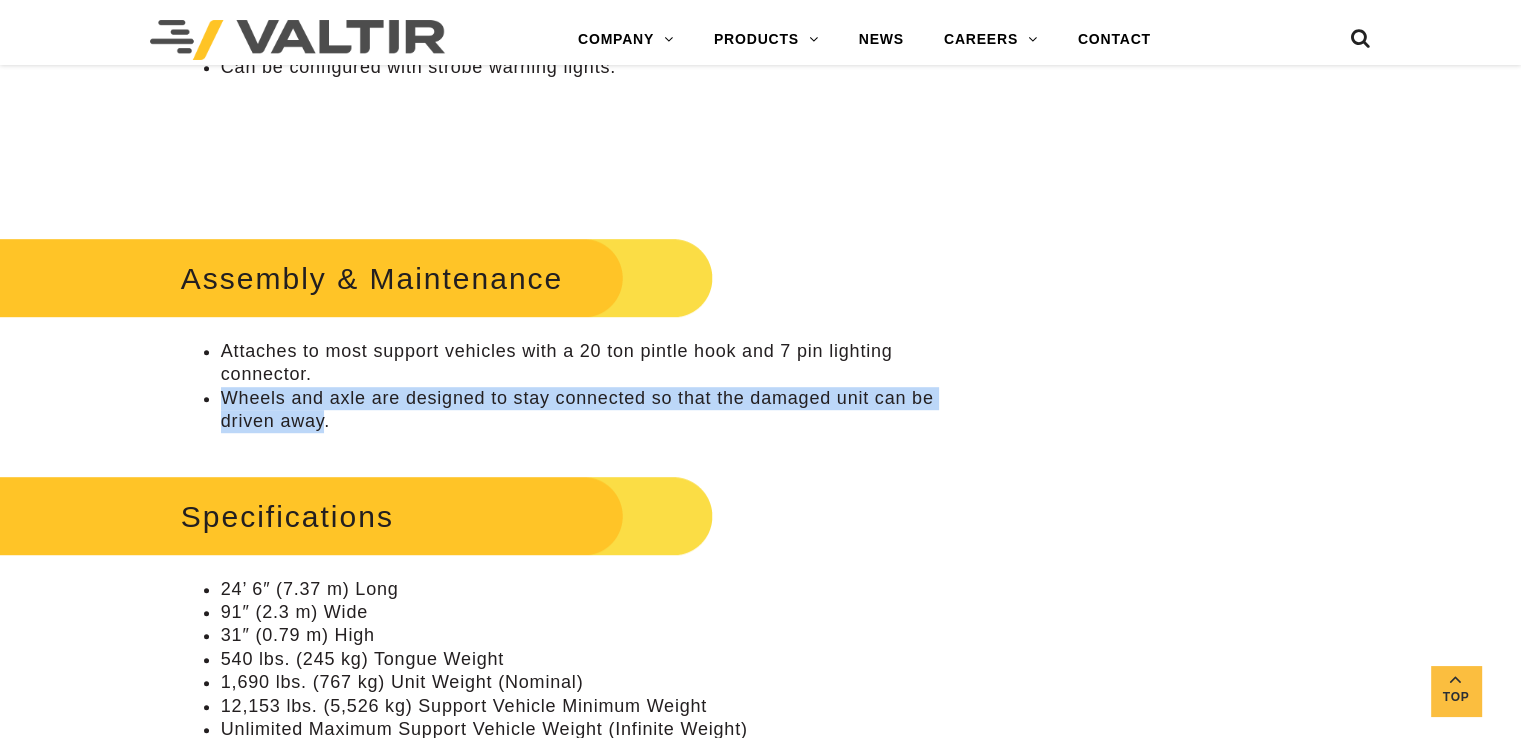 drag, startPoint x: 324, startPoint y: 421, endPoint x: 224, endPoint y: 403, distance: 101.607086 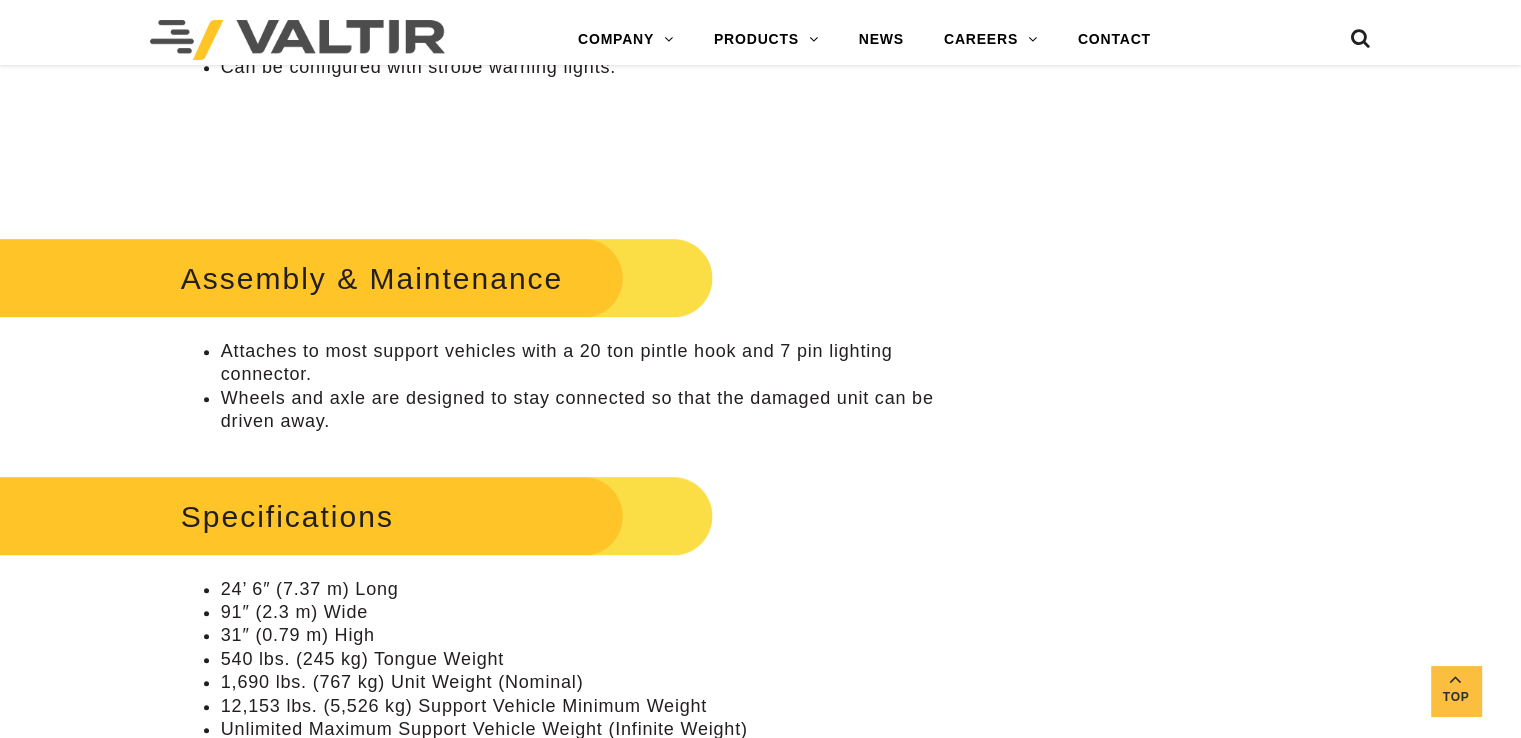 click on "Attaches to most support vehicles with a 20 ton pintle hook and 7 pin lighting connector.
Wheels and axle are designed to stay connected so that the damaged unit can be driven away." at bounding box center (570, 387) 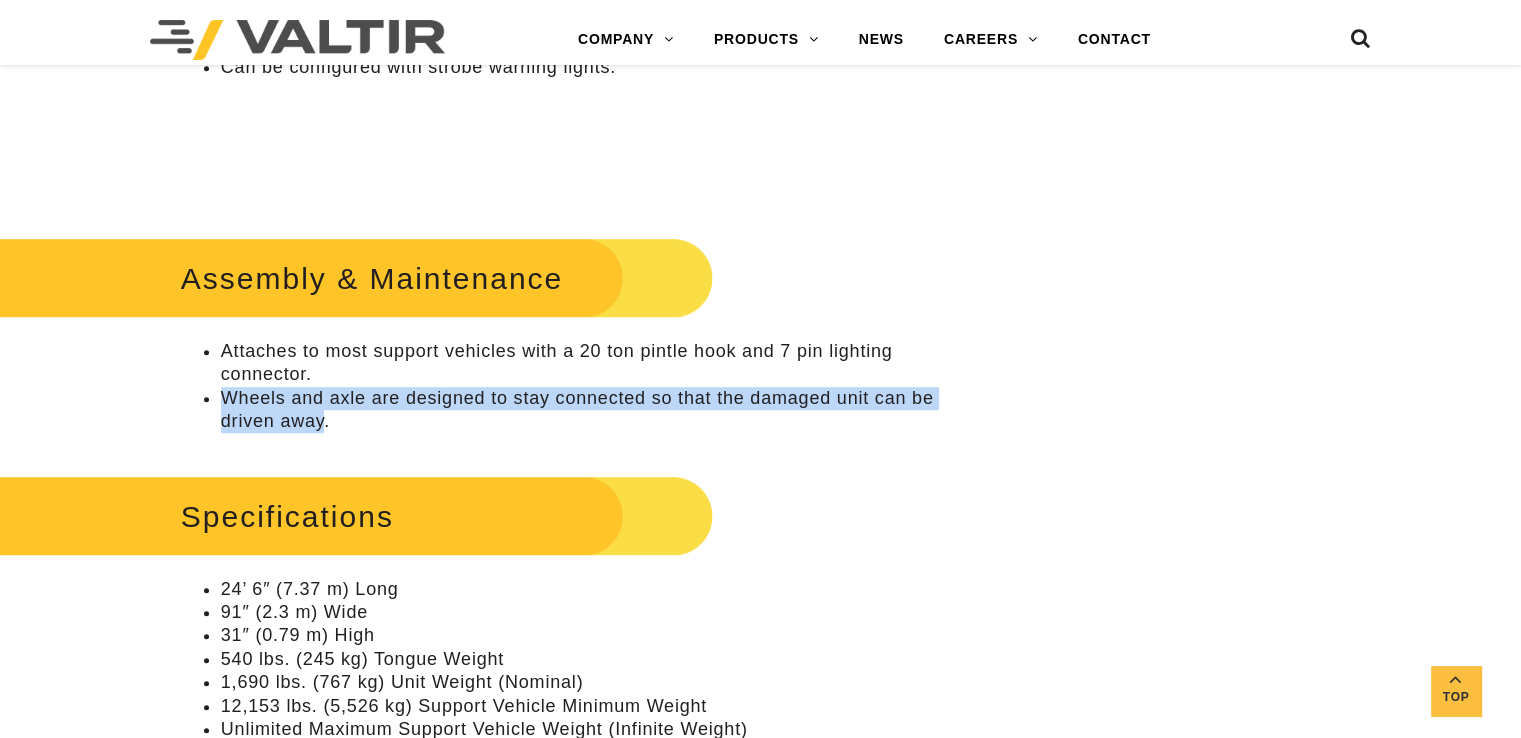 drag, startPoint x: 224, startPoint y: 392, endPoint x: 320, endPoint y: 418, distance: 99.458534 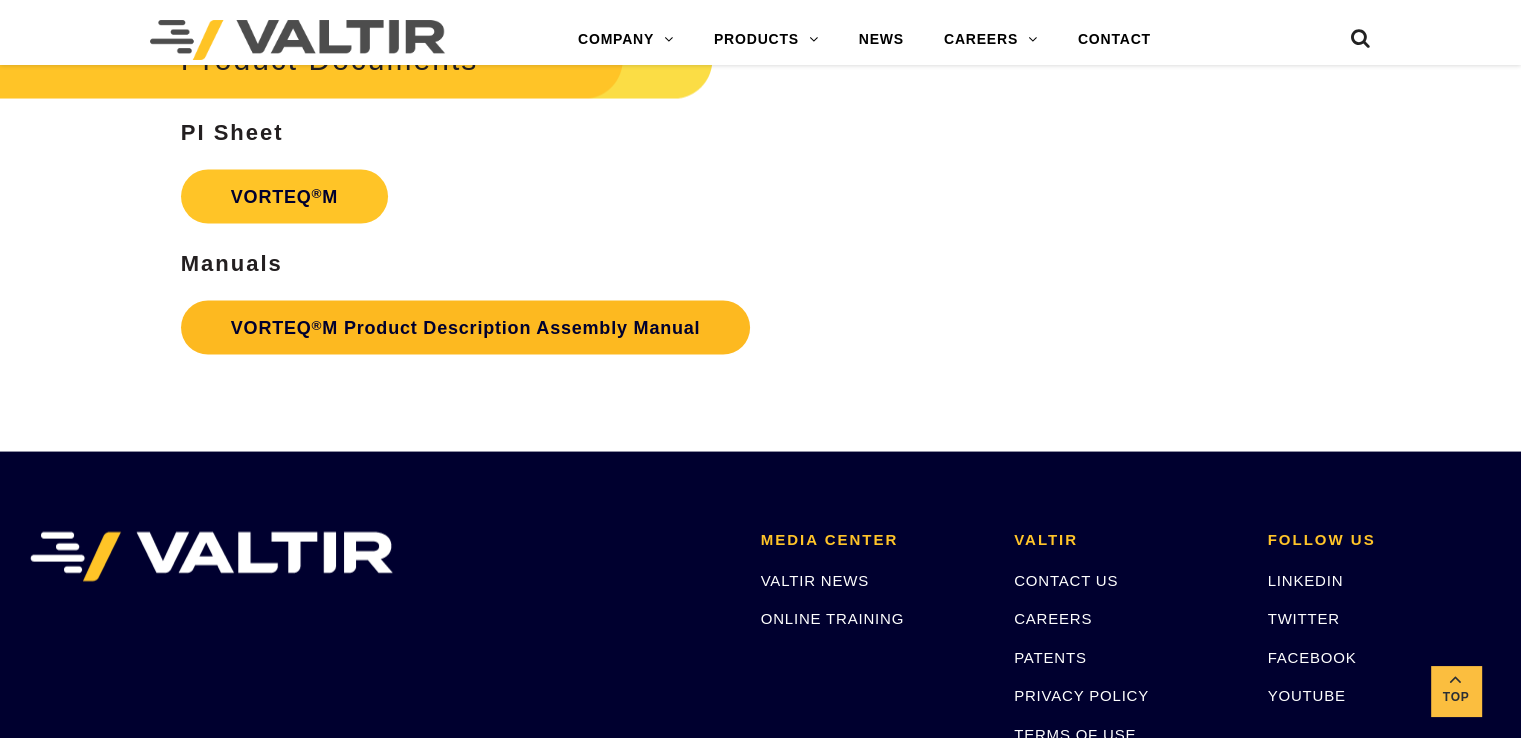 scroll, scrollTop: 3802, scrollLeft: 0, axis: vertical 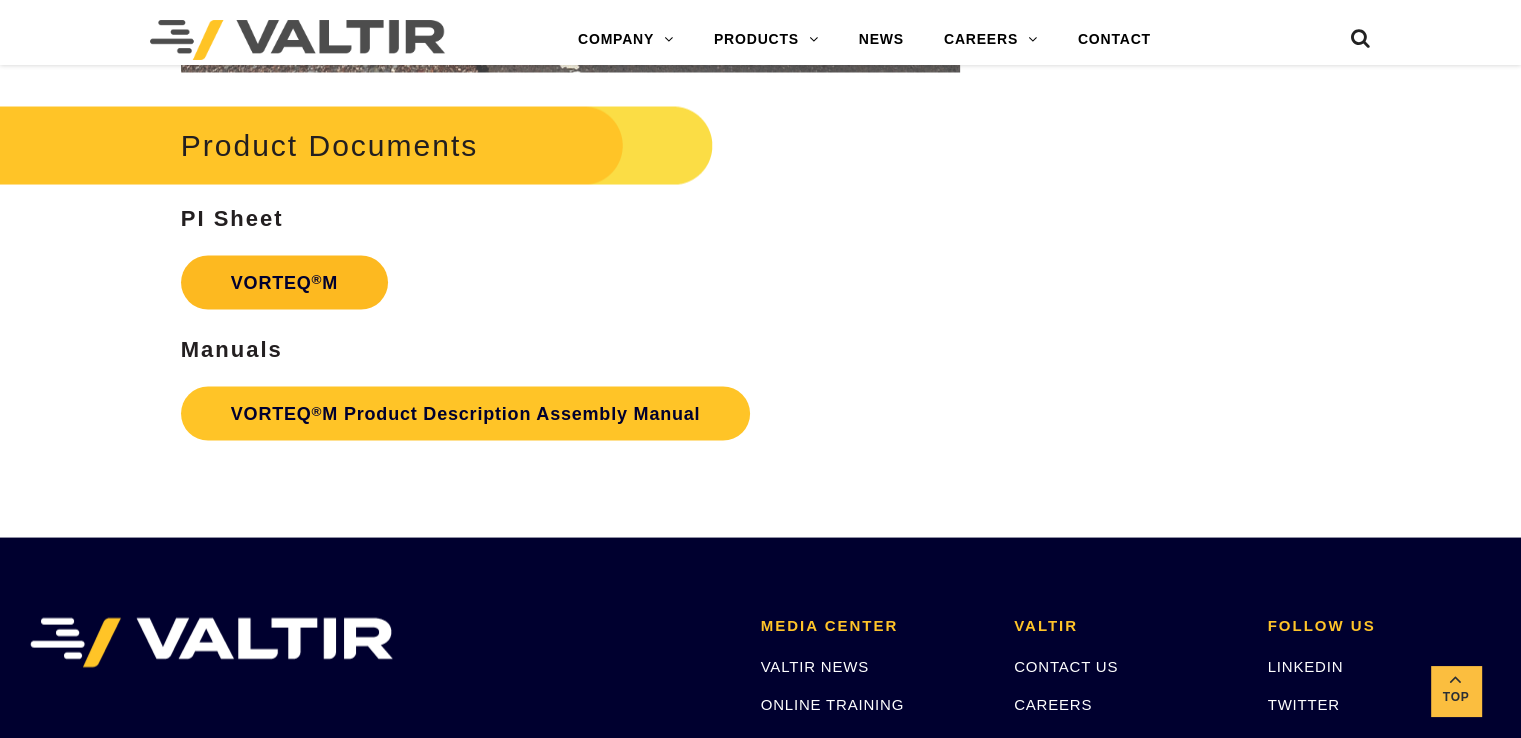 click on "VORTEQ ®  M" at bounding box center (284, 283) 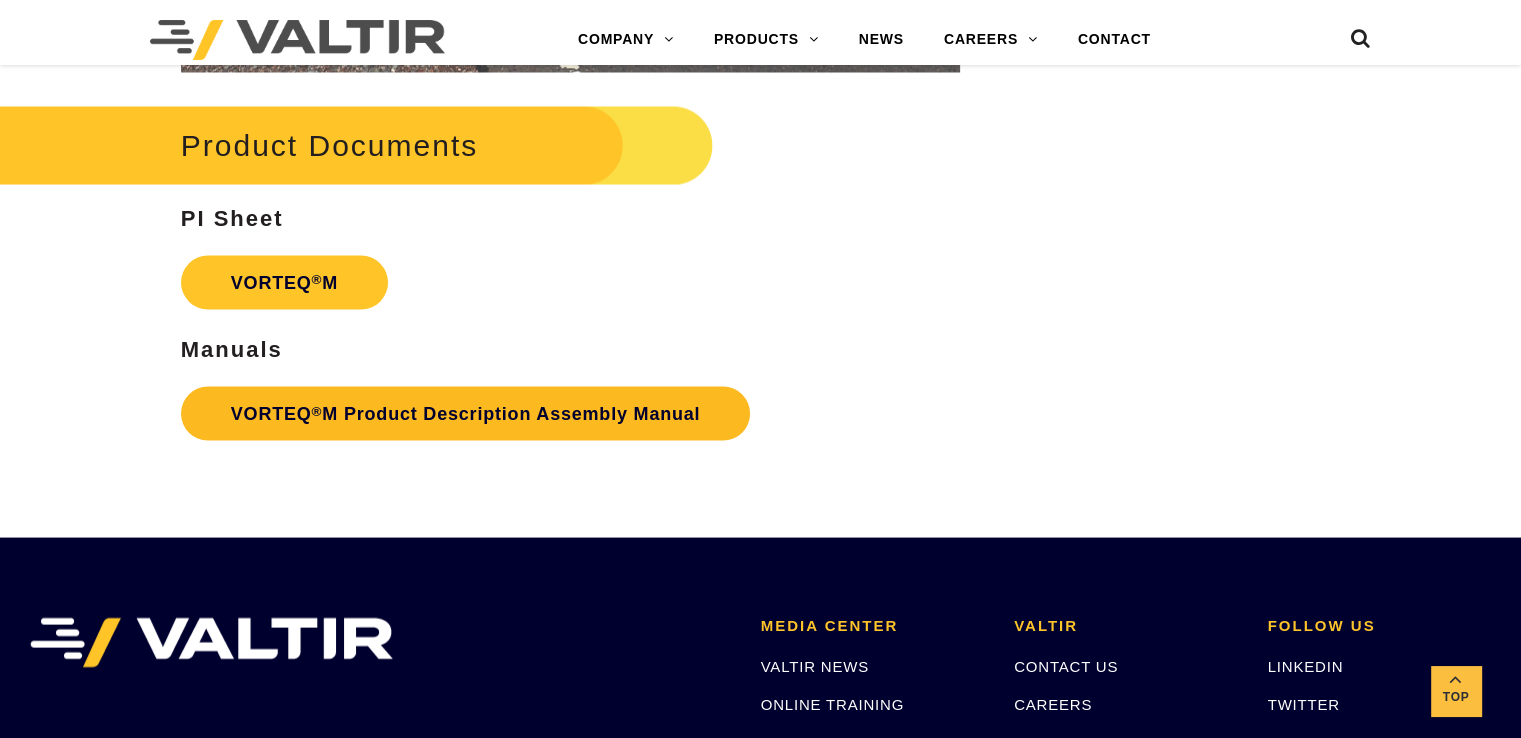 click on "VORTEQ ®  M Product Description Assembly Manual" at bounding box center (466, 414) 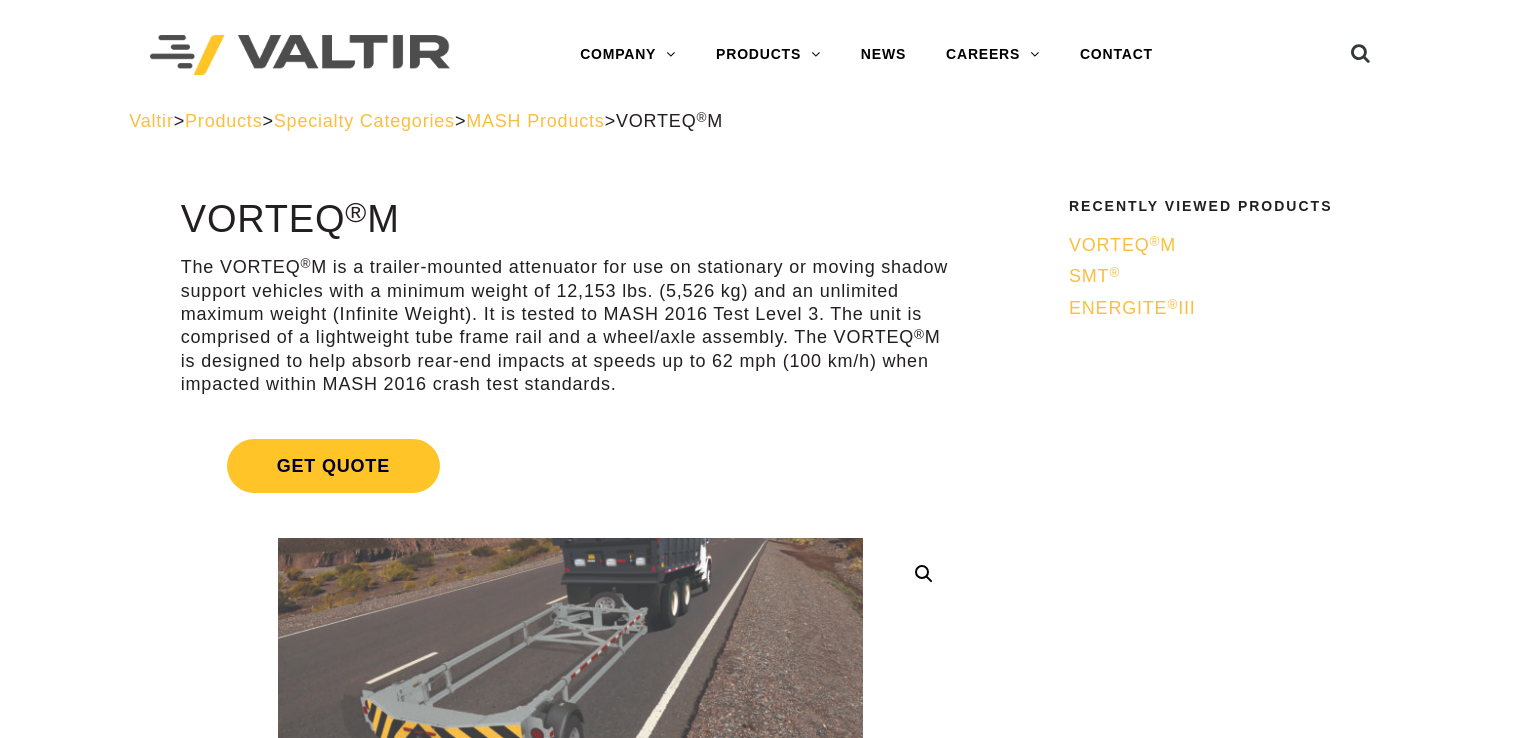 scroll, scrollTop: 0, scrollLeft: 0, axis: both 